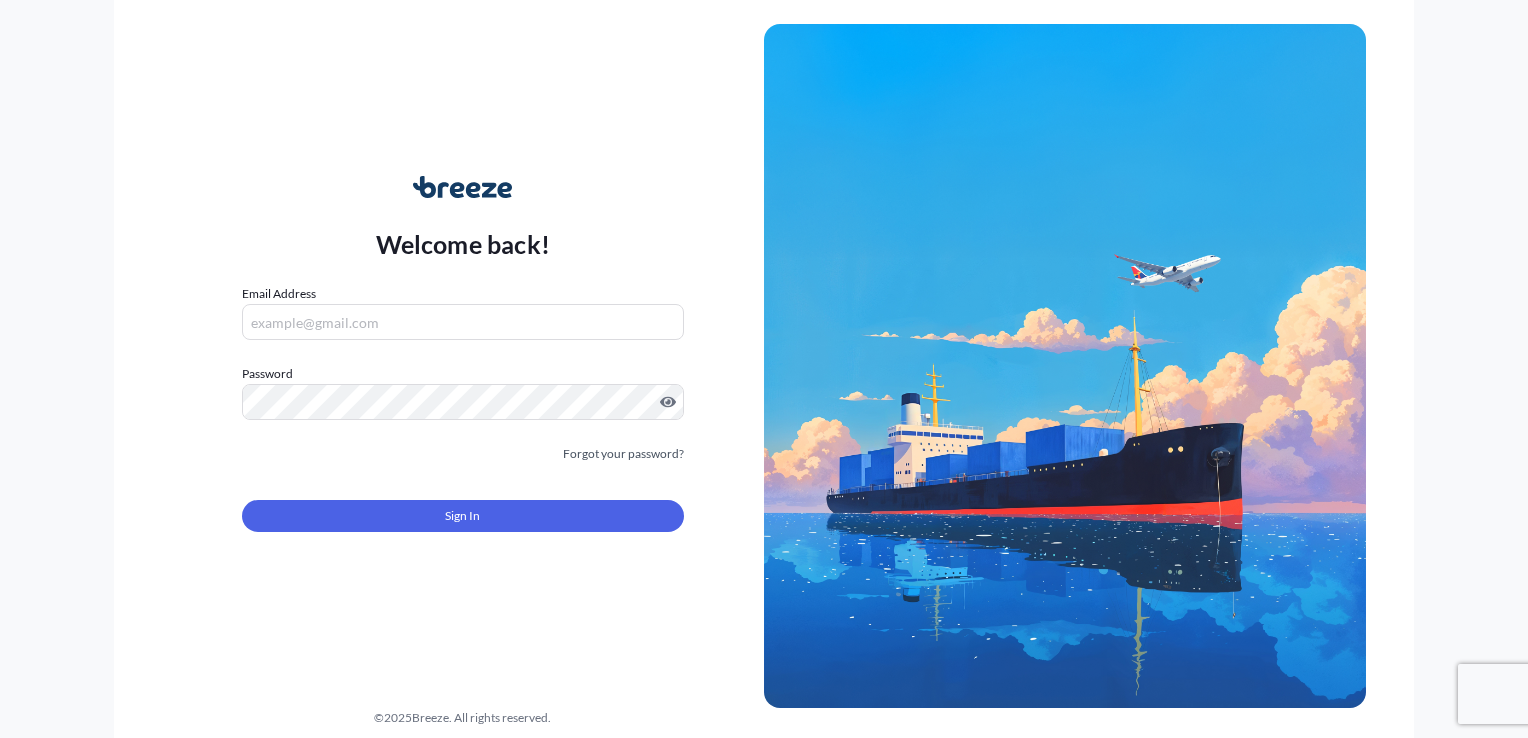 scroll, scrollTop: 0, scrollLeft: 0, axis: both 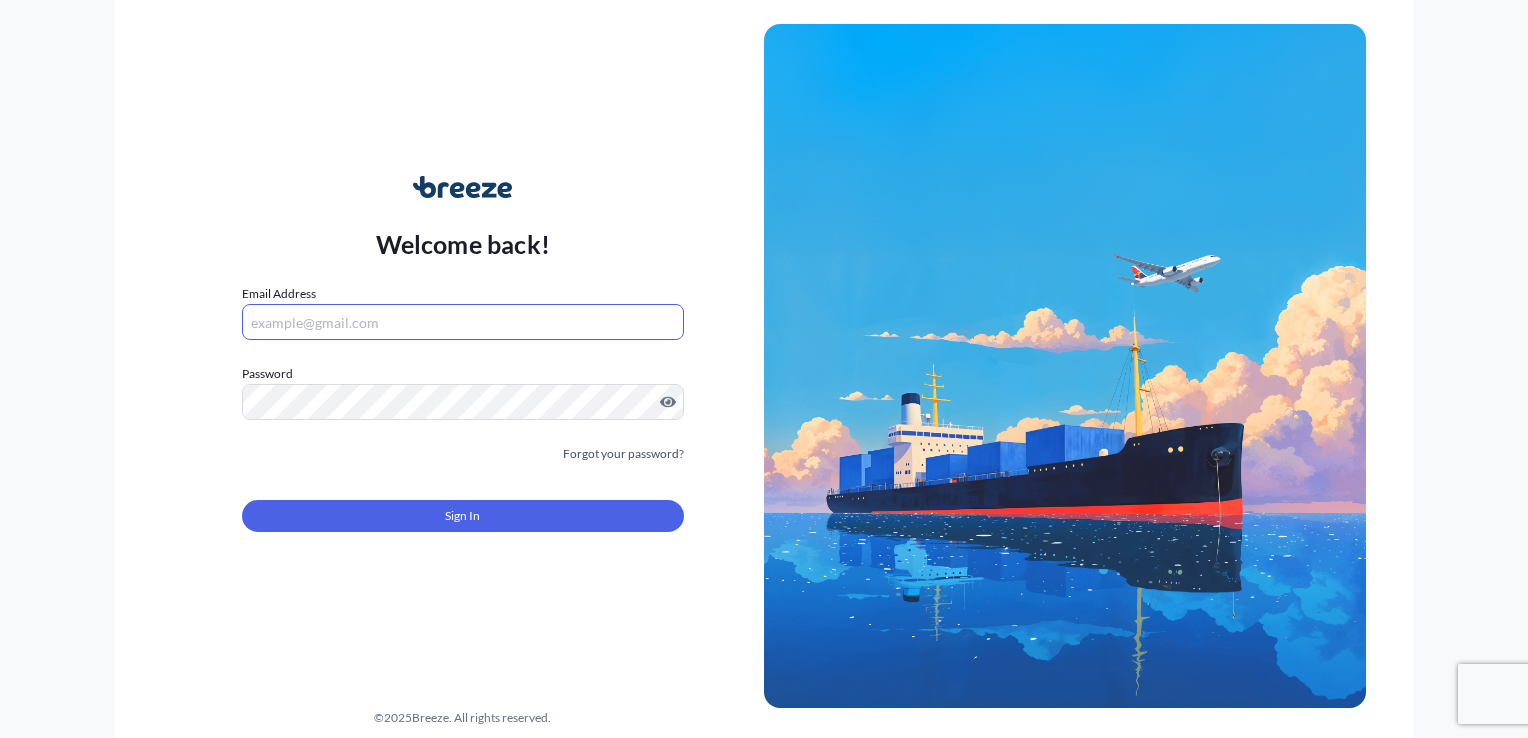 click on "Email Address" at bounding box center [463, 322] 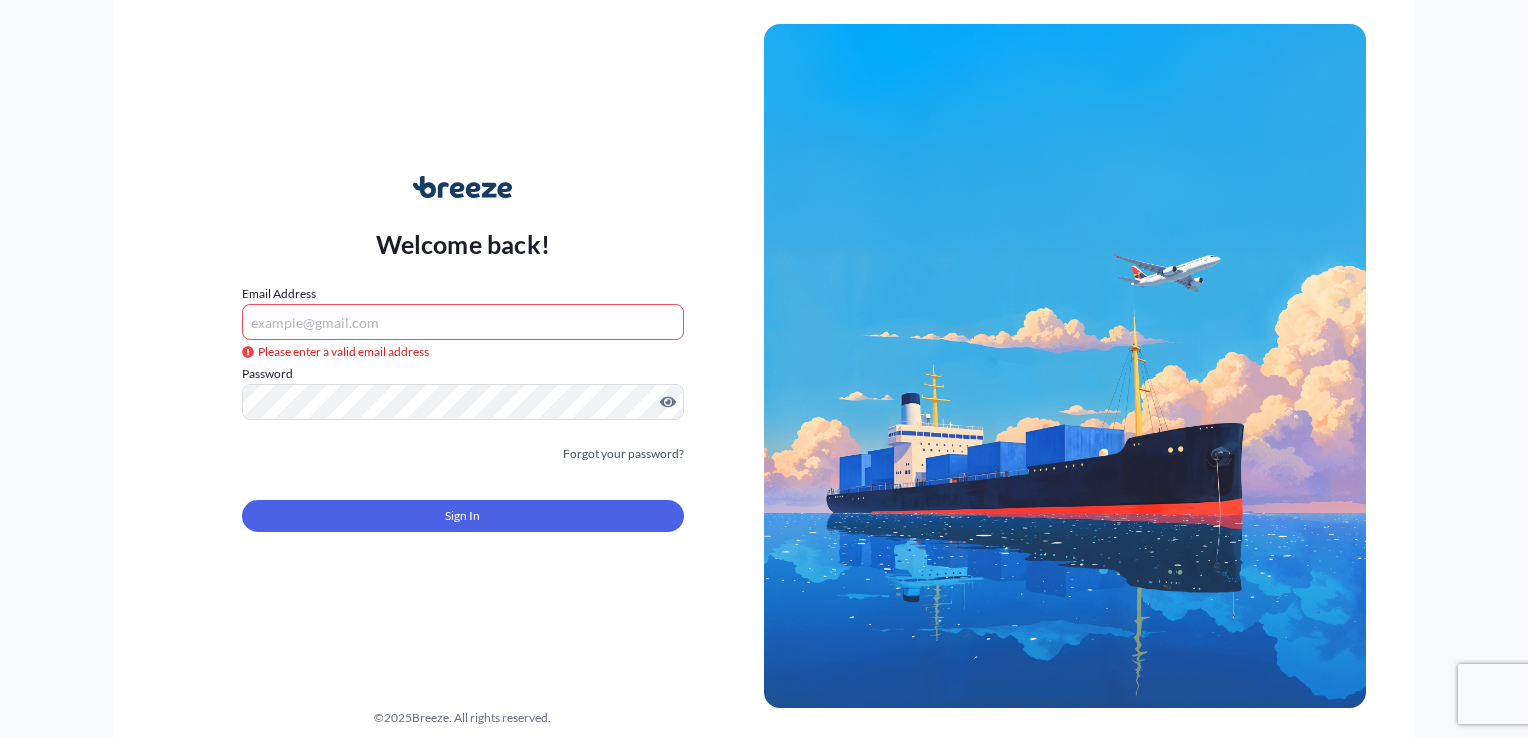 click on "Welcome back! Email Address Please enter a valid email address Password Must include: Upper & lower case letters Symbols (!@#$) A number At least 8 characters Forgot your password? Sign In ©  2025  Breeze. All rights reserved." at bounding box center (764, 369) 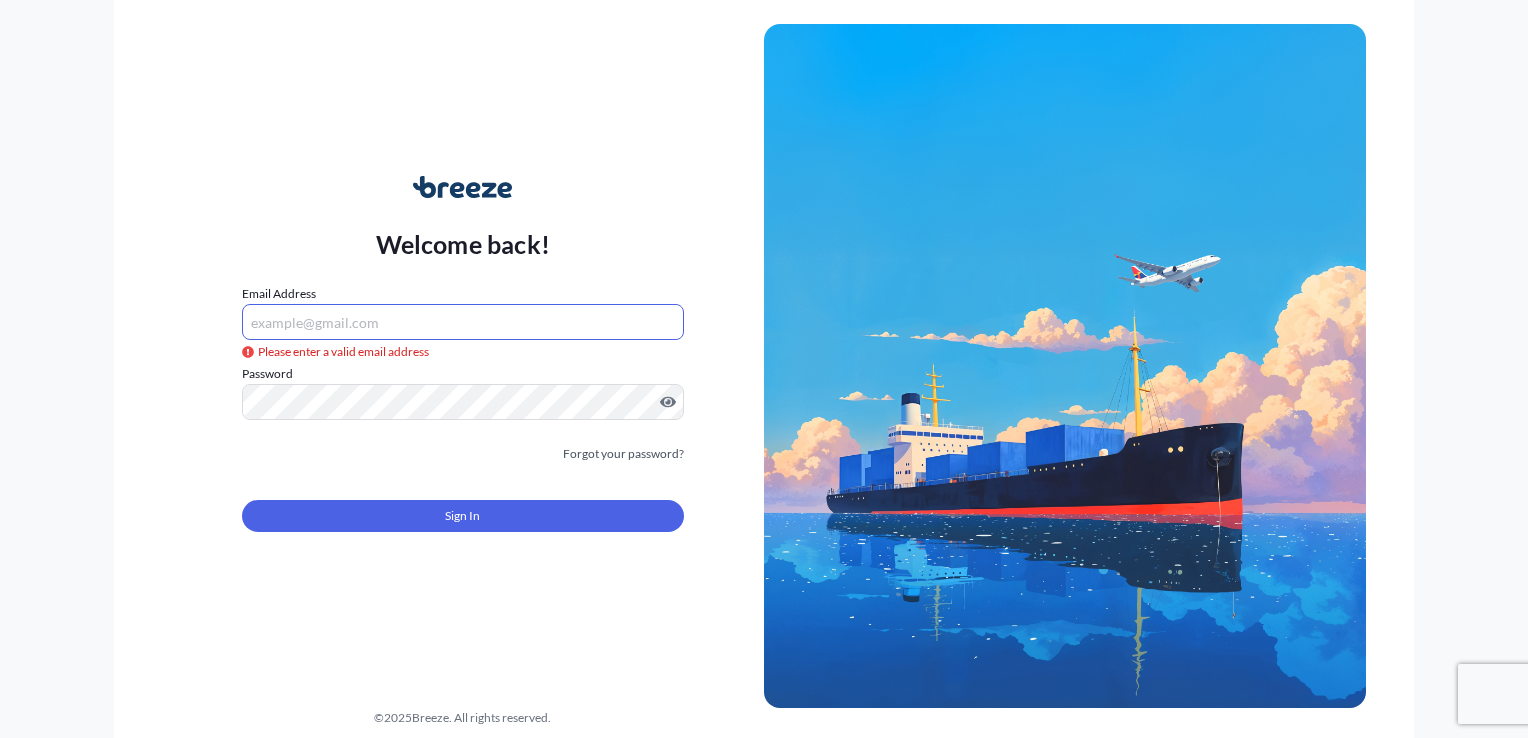 click on "Email Address" at bounding box center (463, 322) 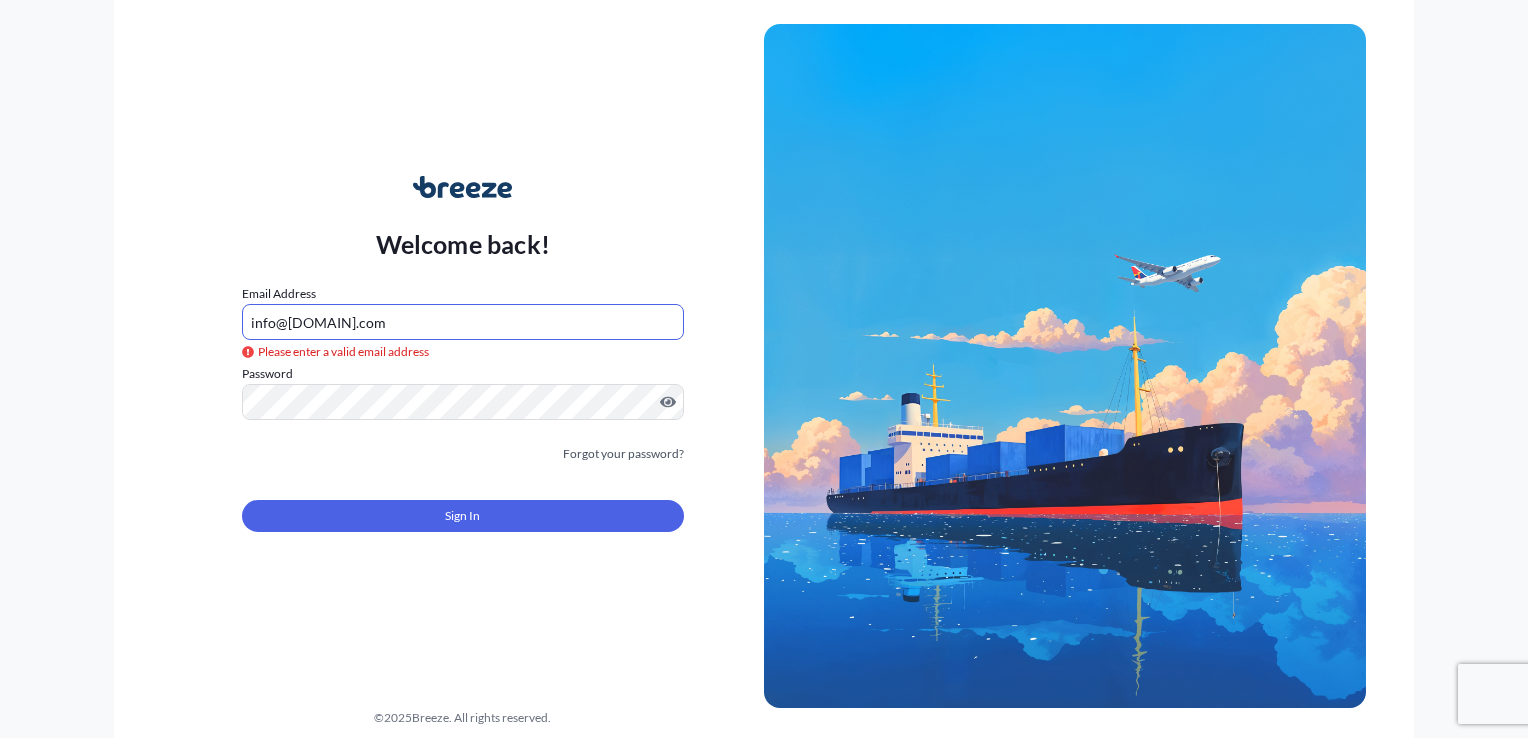 type on "info@[DOMAIN].com" 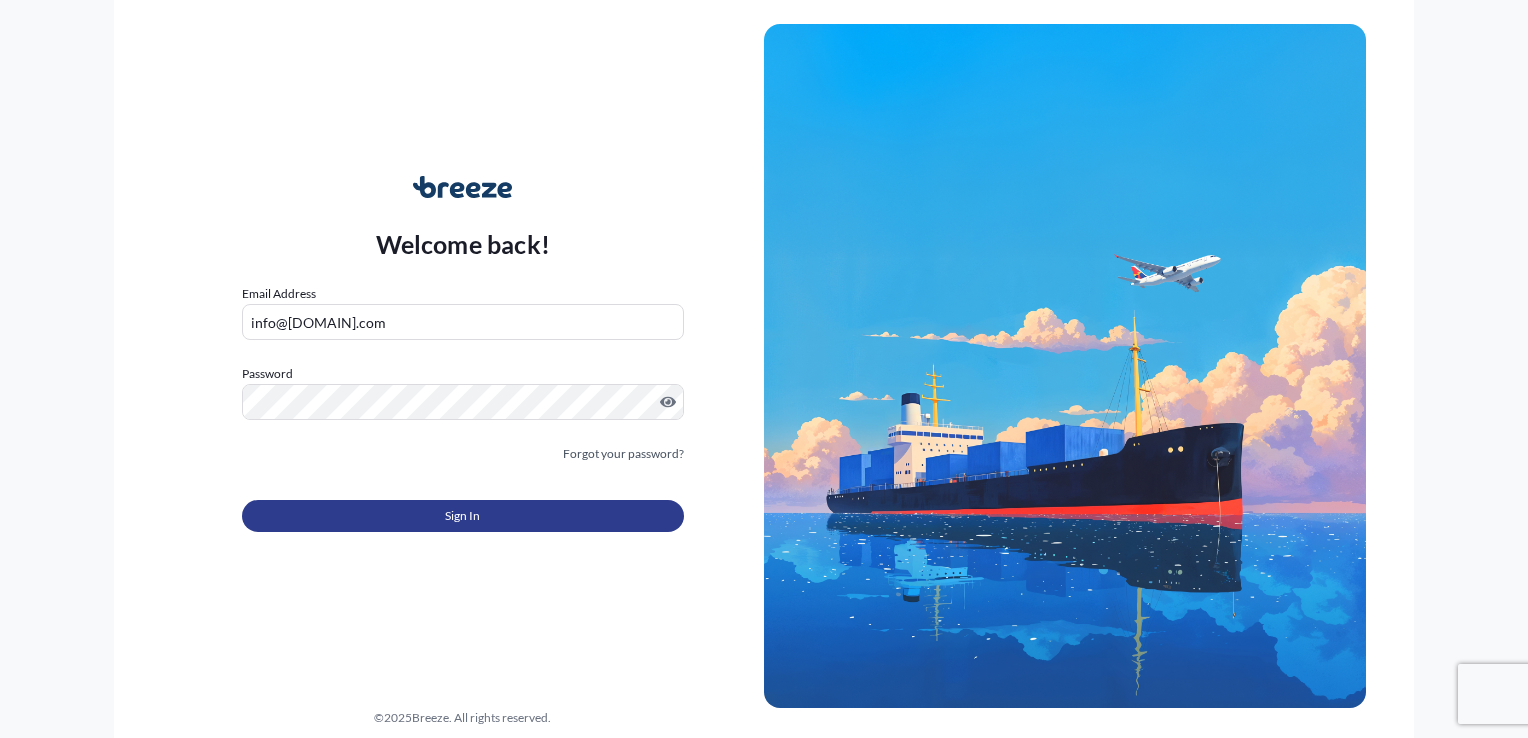 click on "Sign In" at bounding box center (462, 516) 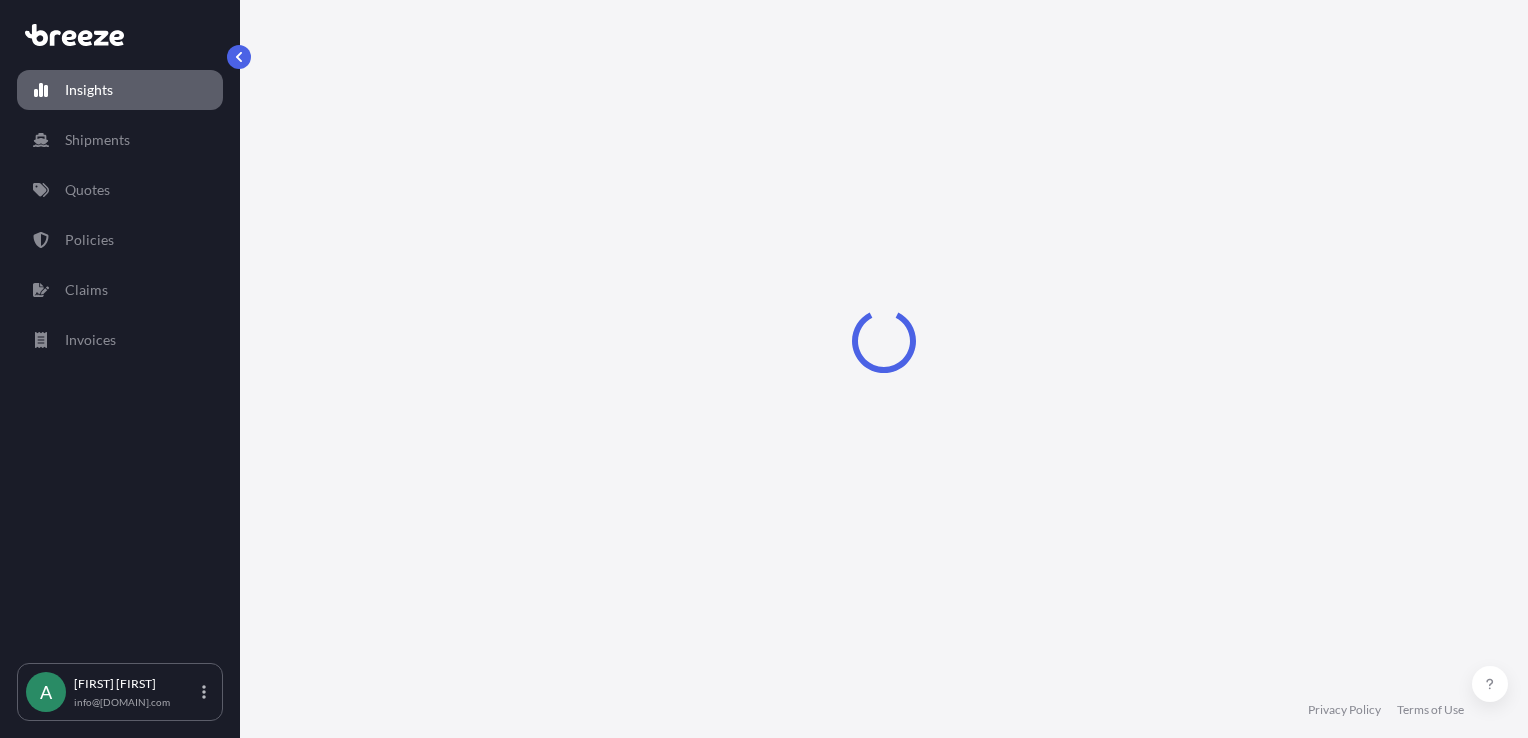 select on "2025" 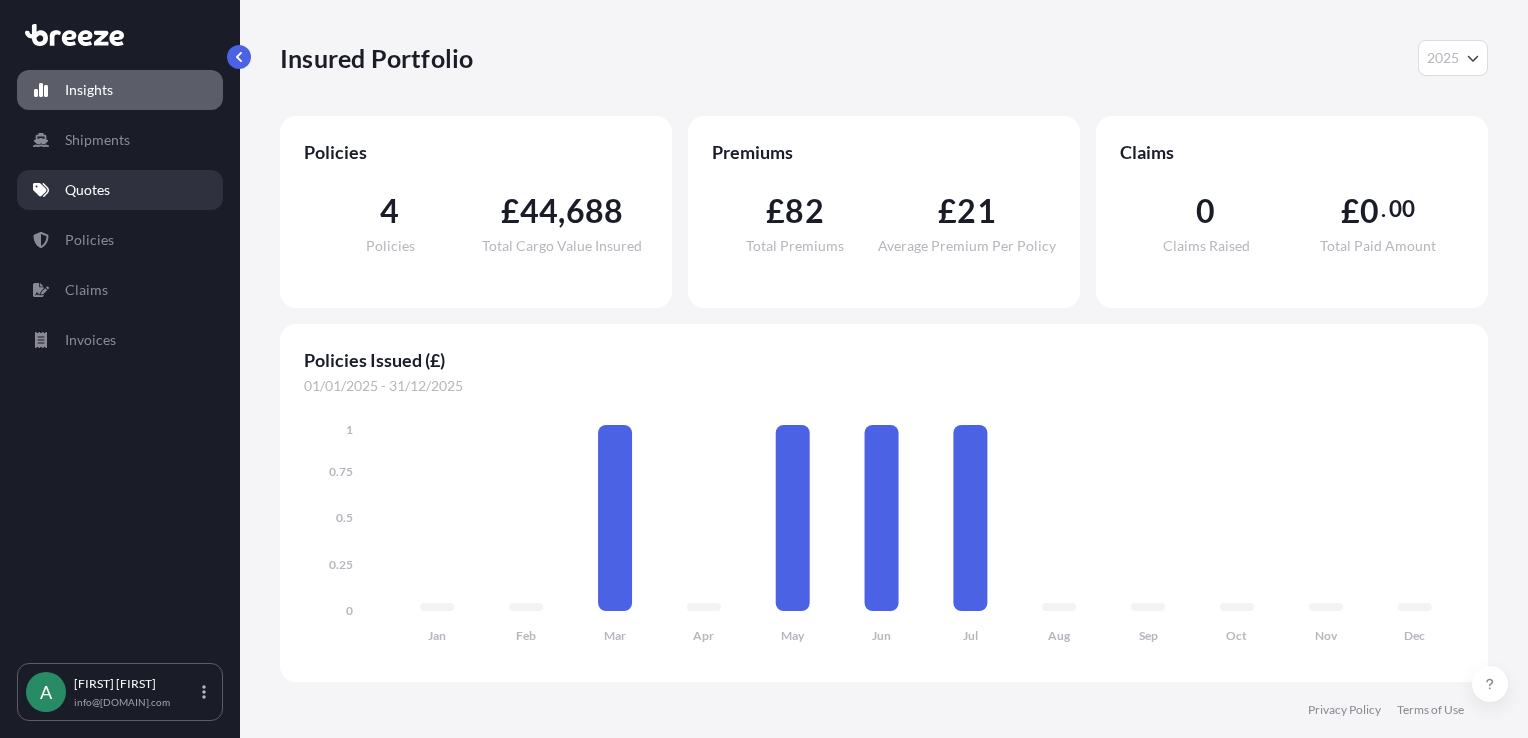 click on "Quotes" at bounding box center [87, 190] 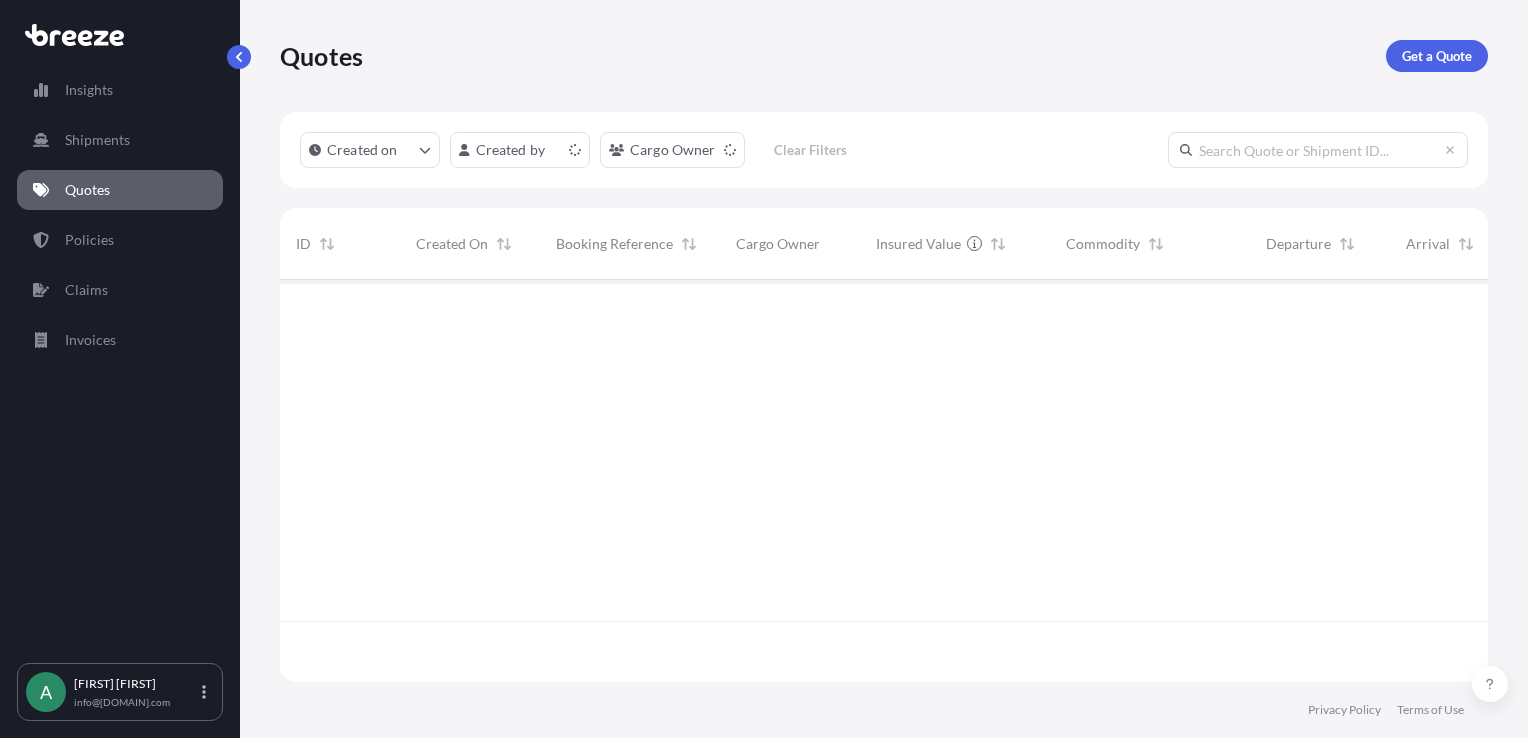 scroll, scrollTop: 16, scrollLeft: 16, axis: both 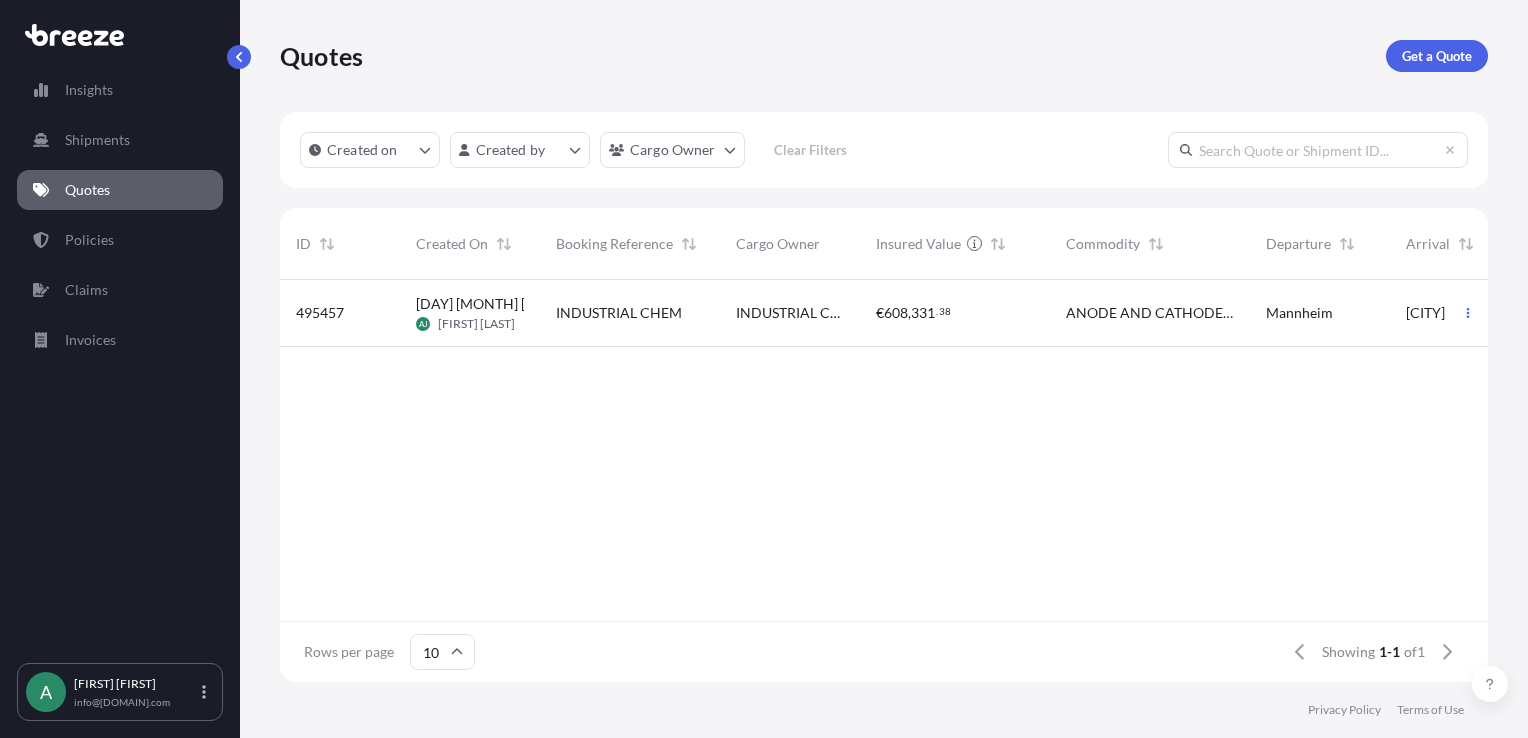 click on "331" at bounding box center (923, 313) 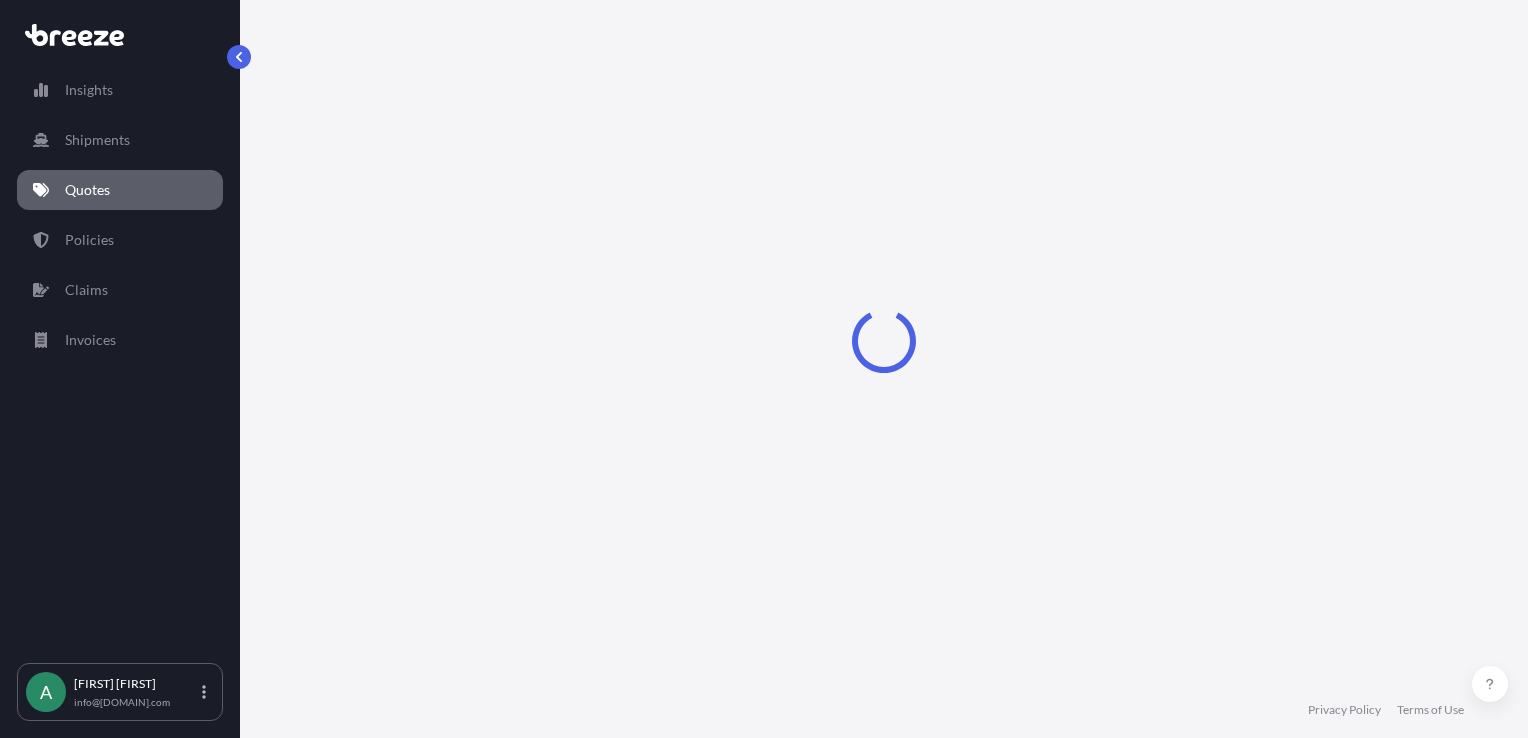 select on "Road" 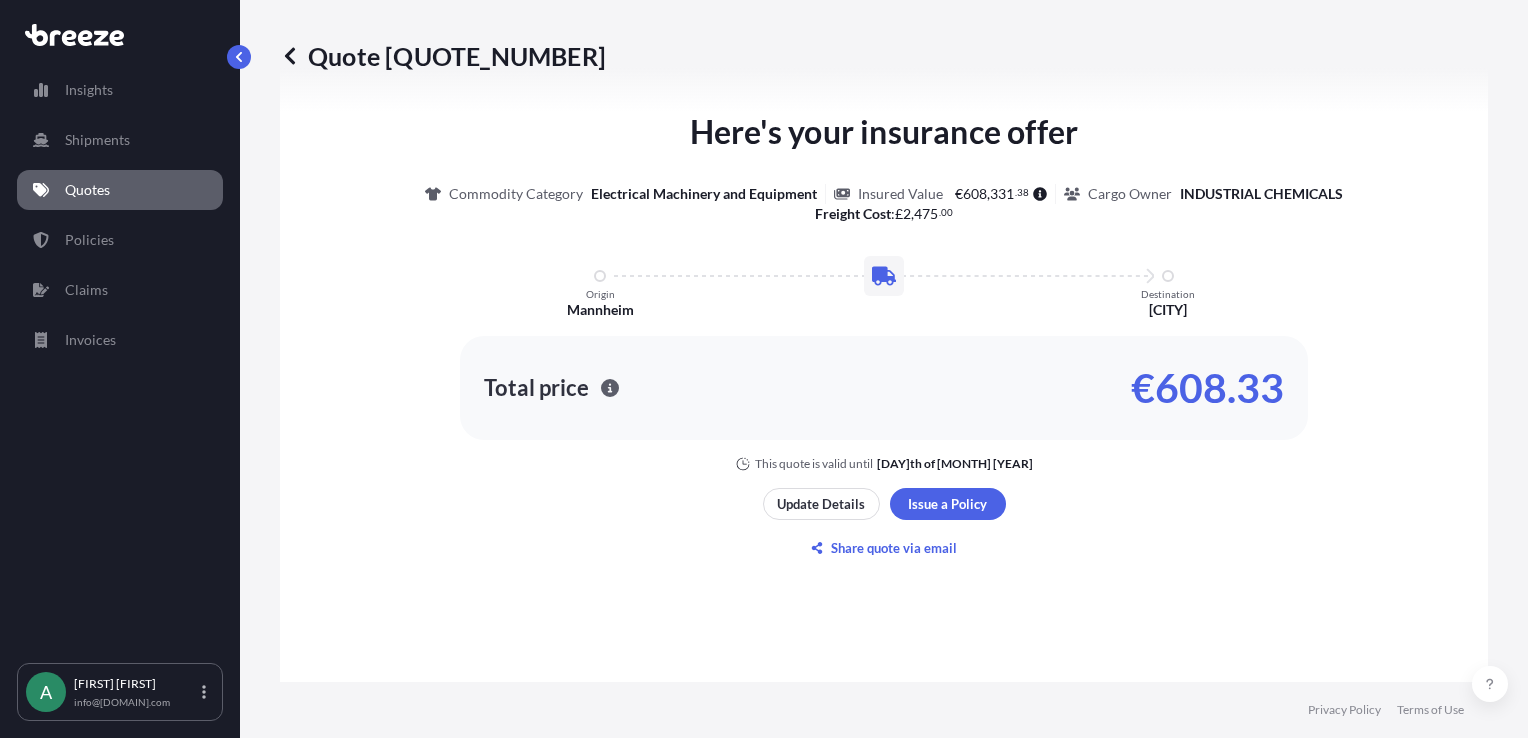 scroll, scrollTop: 992, scrollLeft: 0, axis: vertical 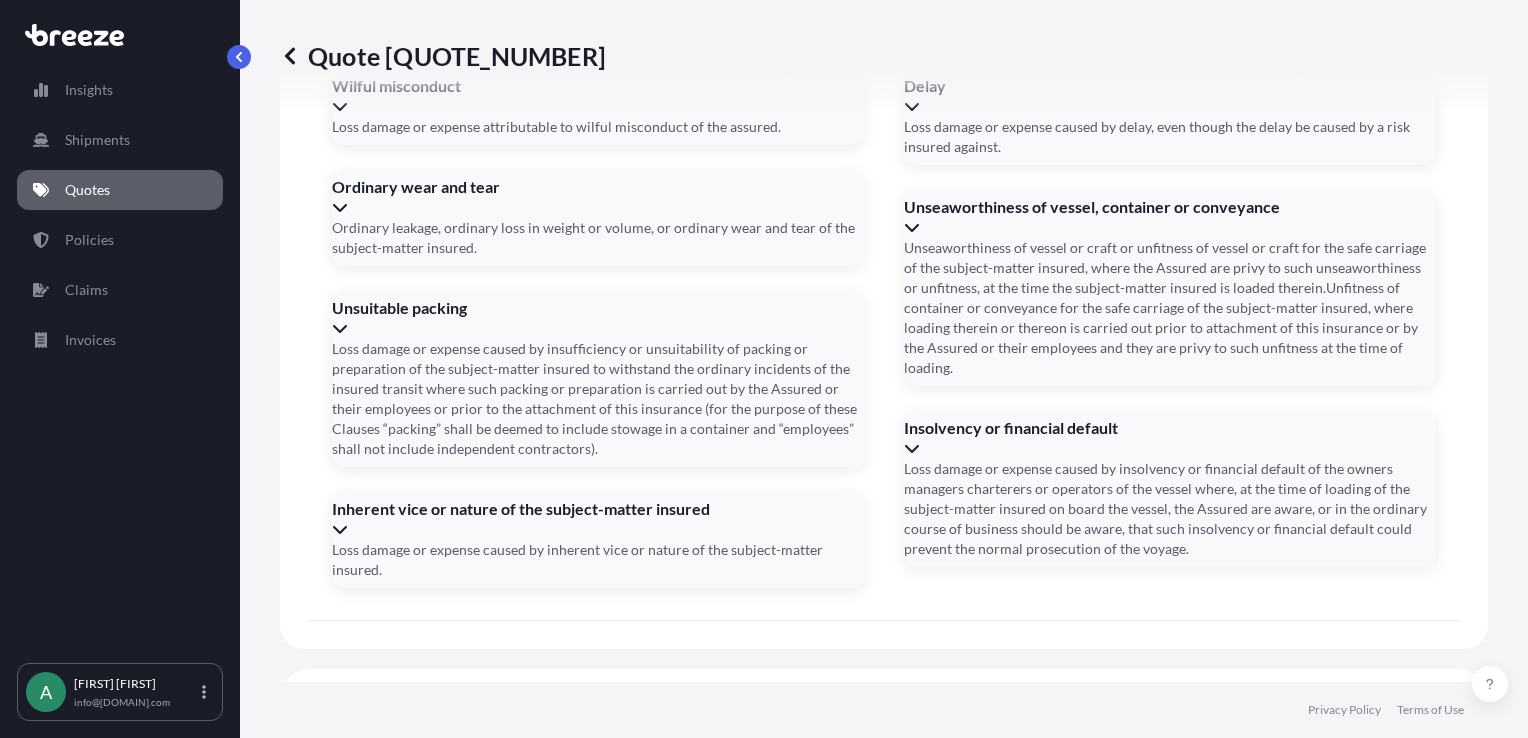 click on "Address   *" at bounding box center [882, 863] 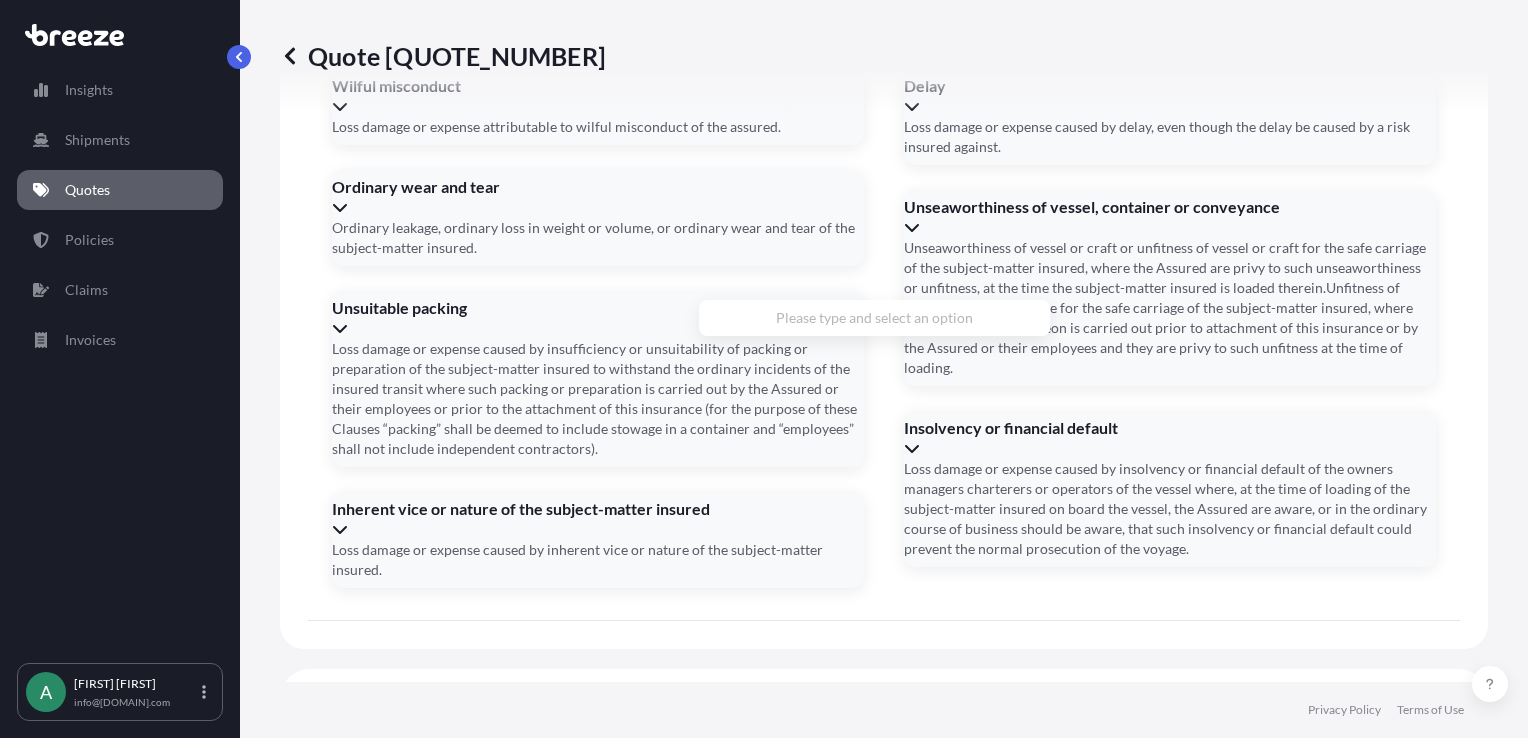 click 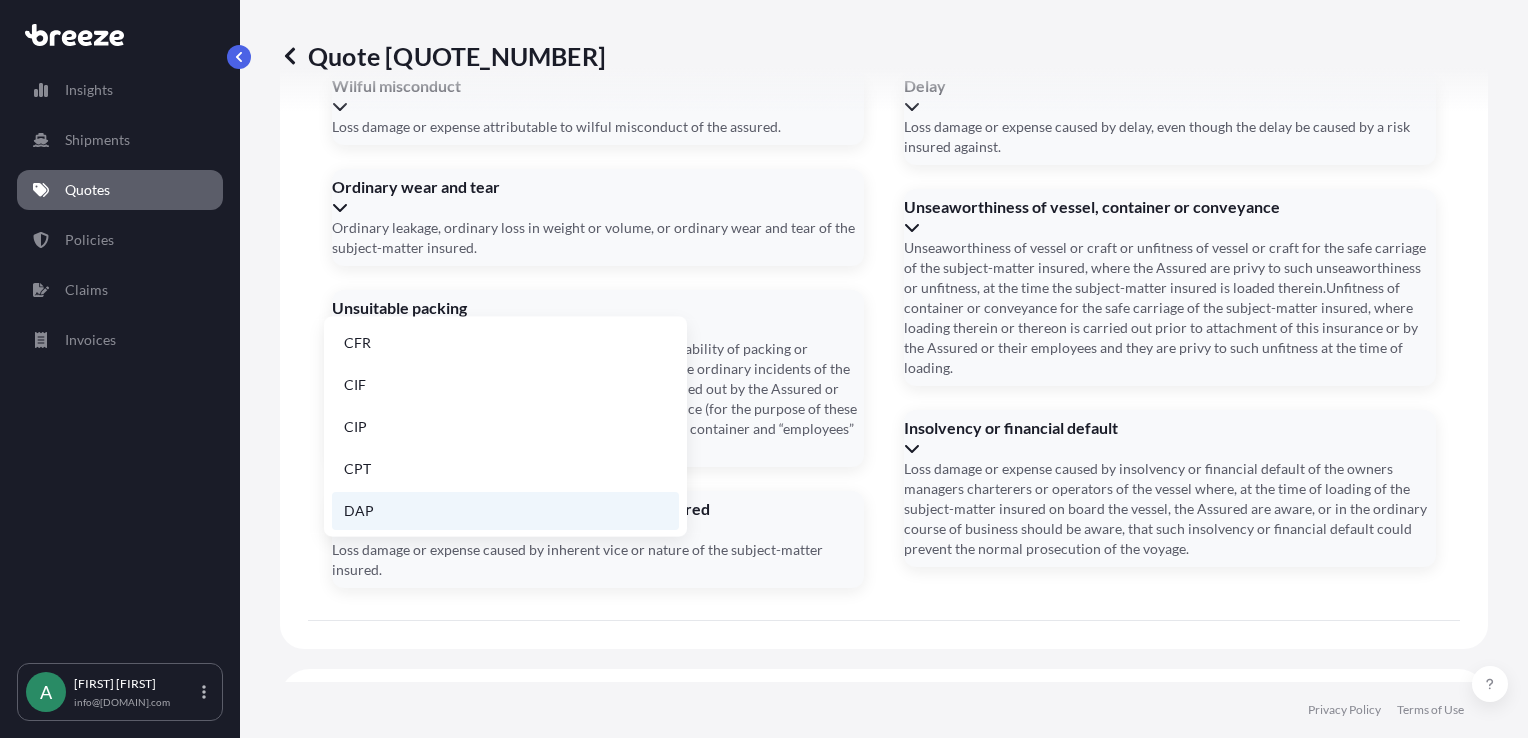 click on "DAP" at bounding box center [505, 511] 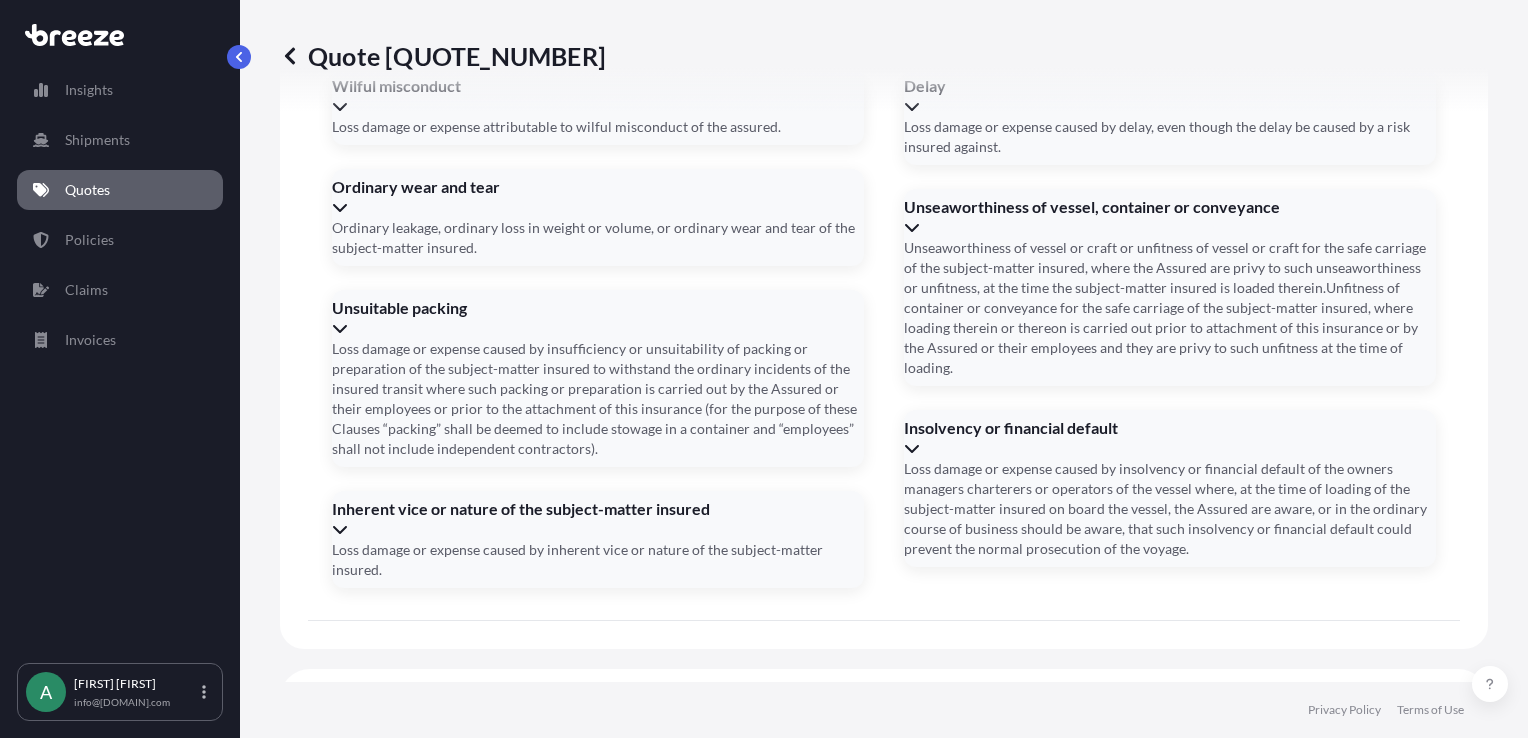 click on "Create Policy" at bounding box center [692, 1229] 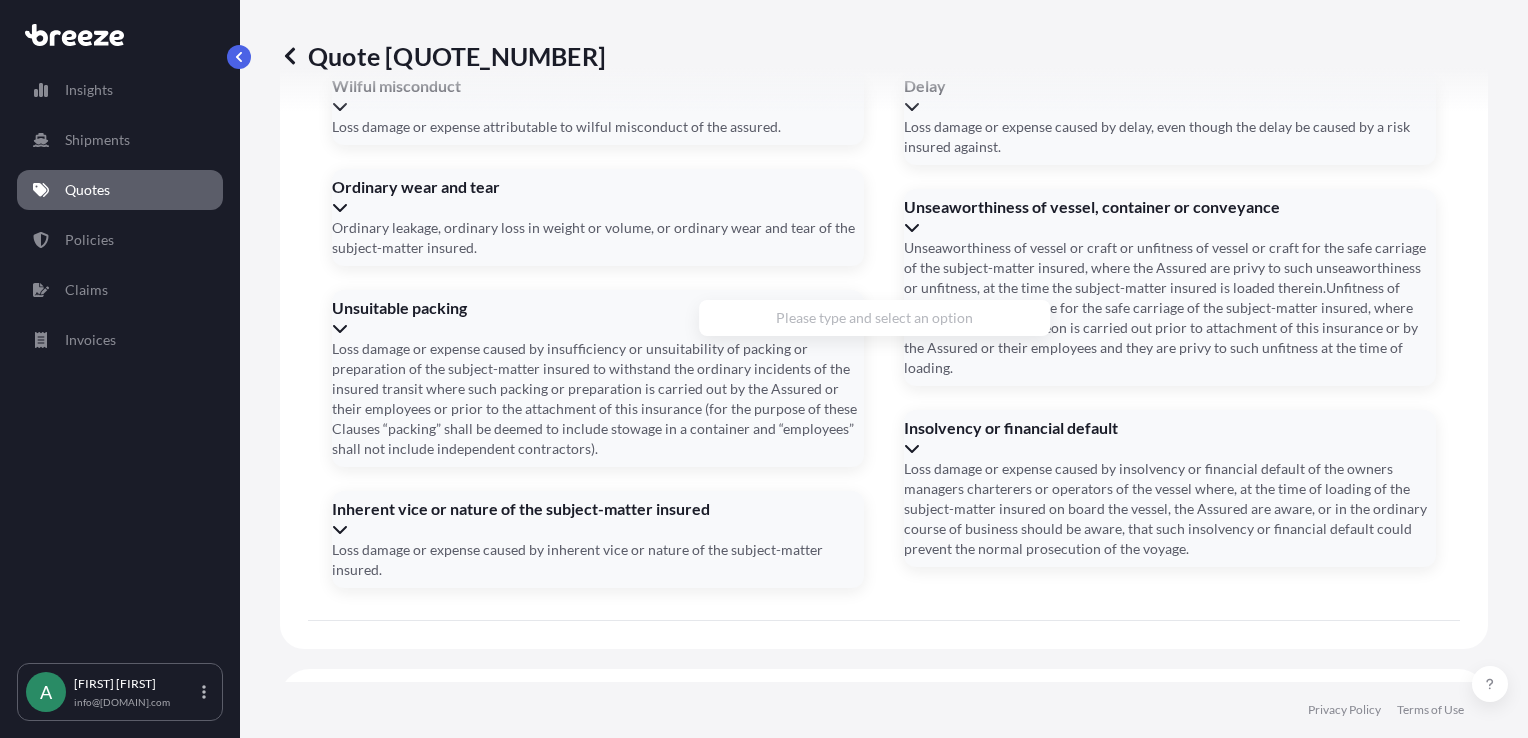 click on "Address   *" at bounding box center (882, 863) 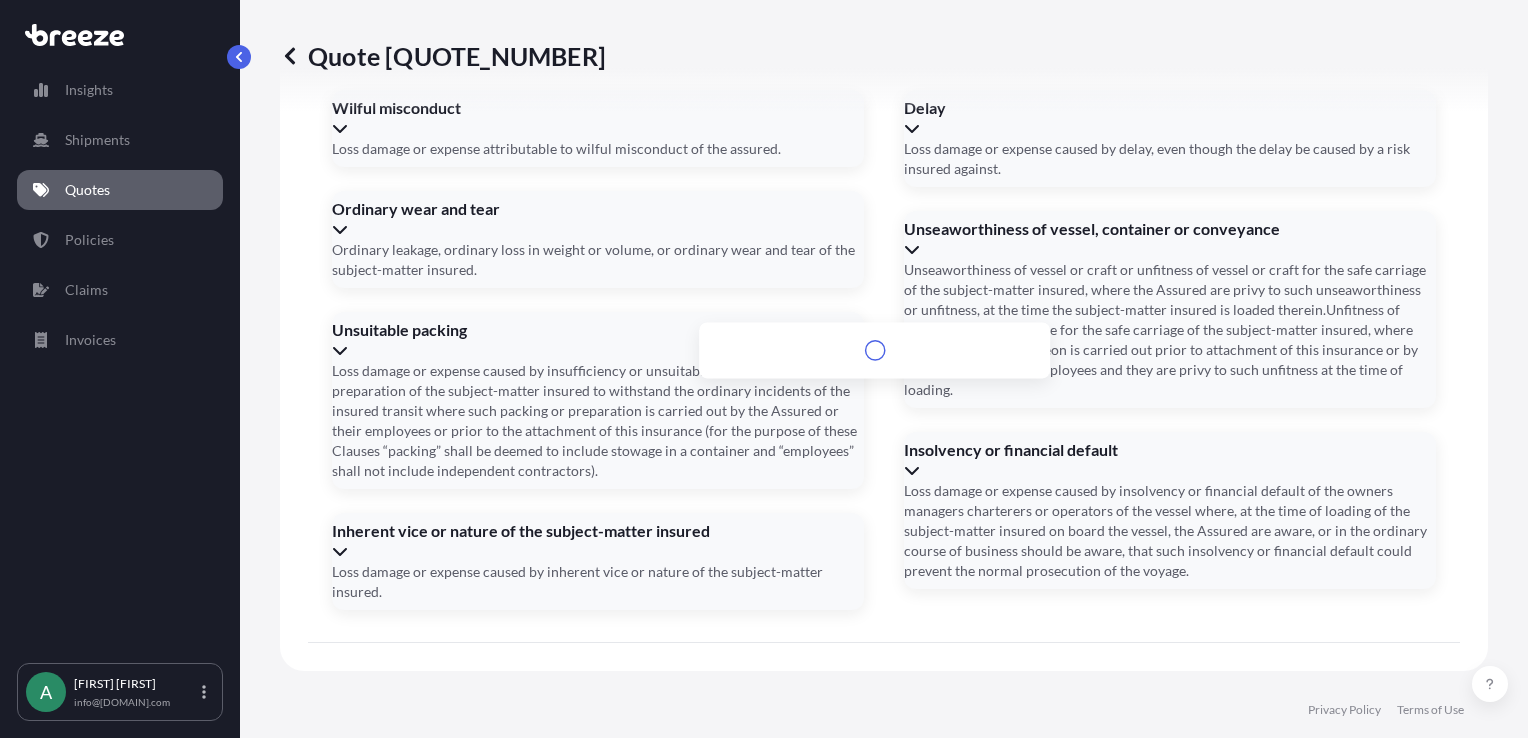 scroll, scrollTop: 2515, scrollLeft: 0, axis: vertical 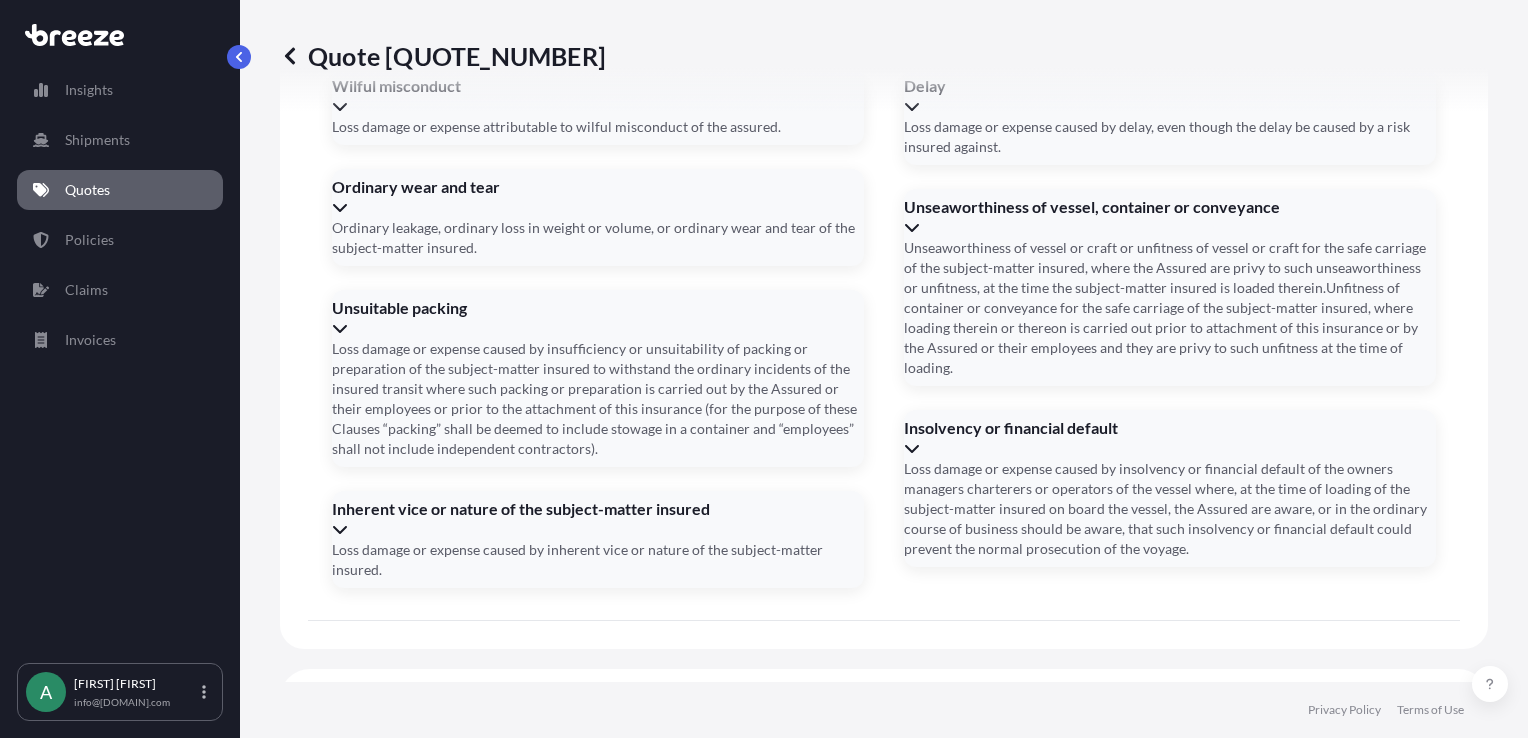 click on "Jupiter House," at bounding box center [882, 863] 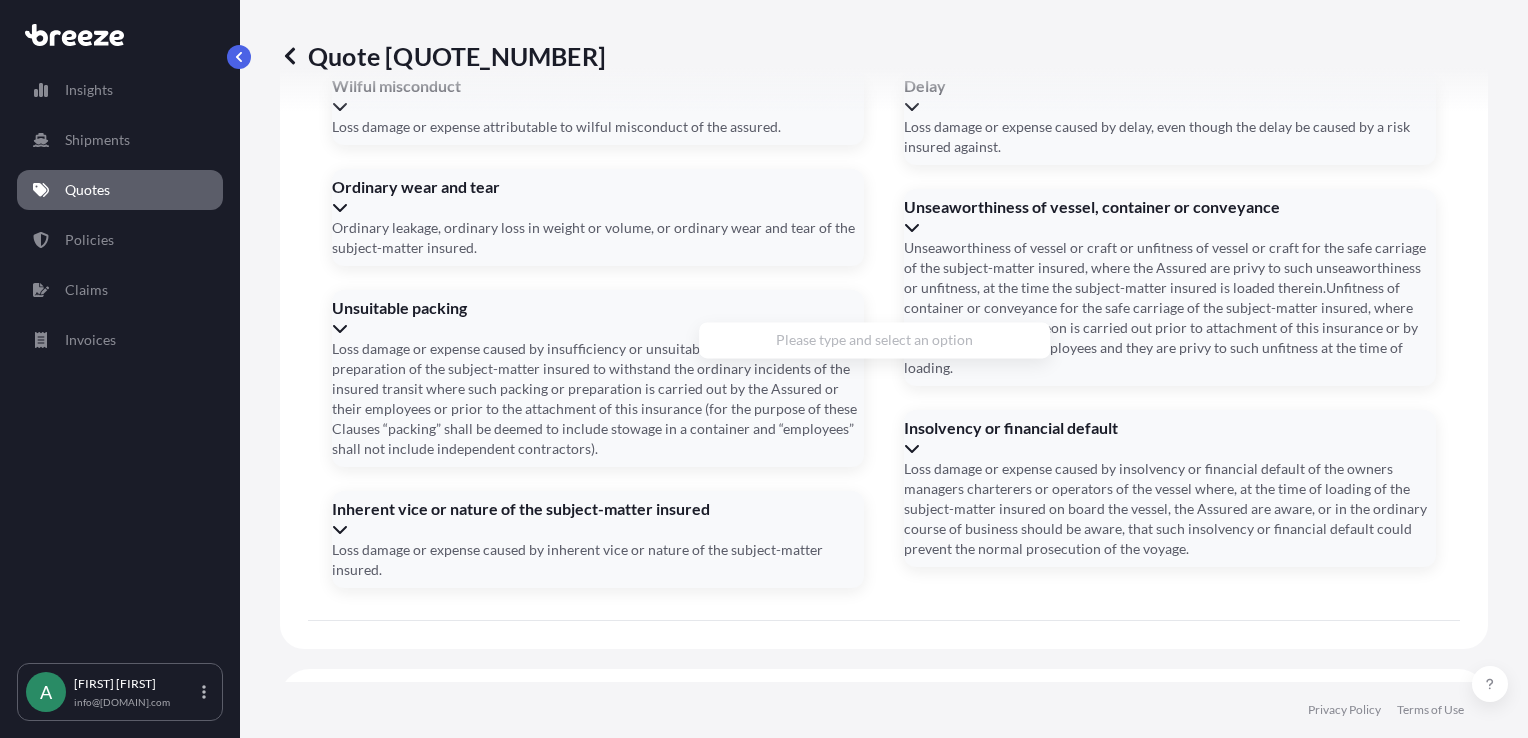 click on "Jupiter House," at bounding box center [882, 863] 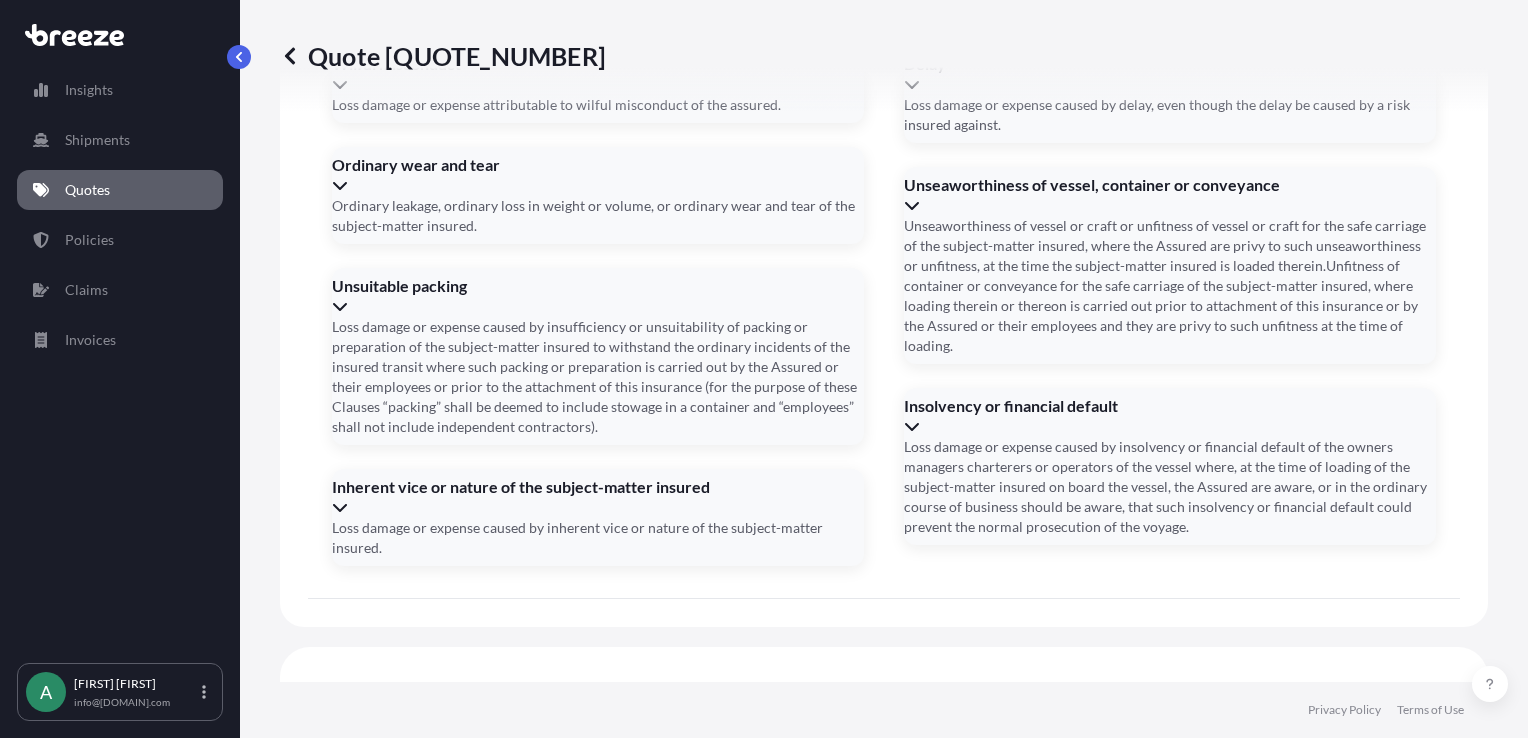 scroll, scrollTop: 2493, scrollLeft: 0, axis: vertical 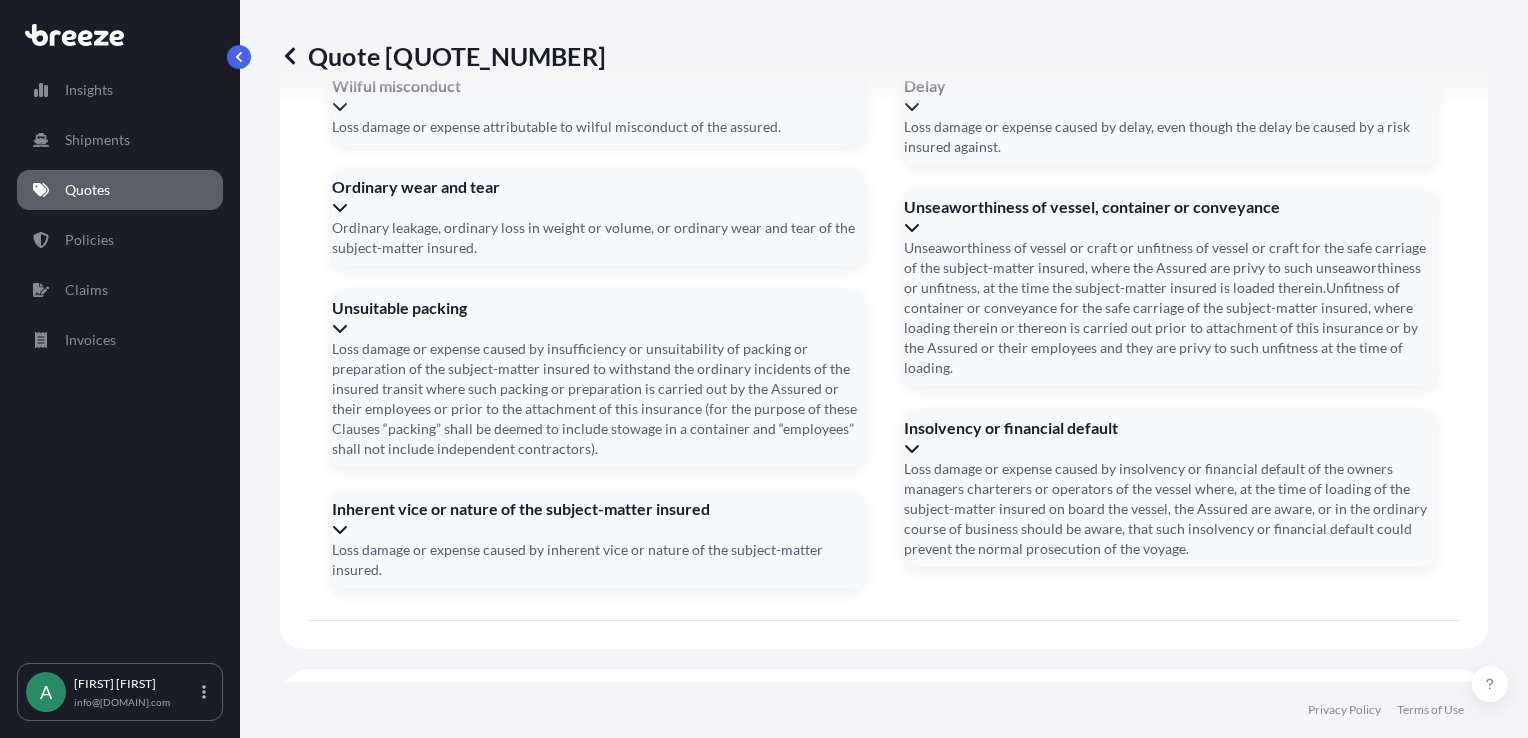 click 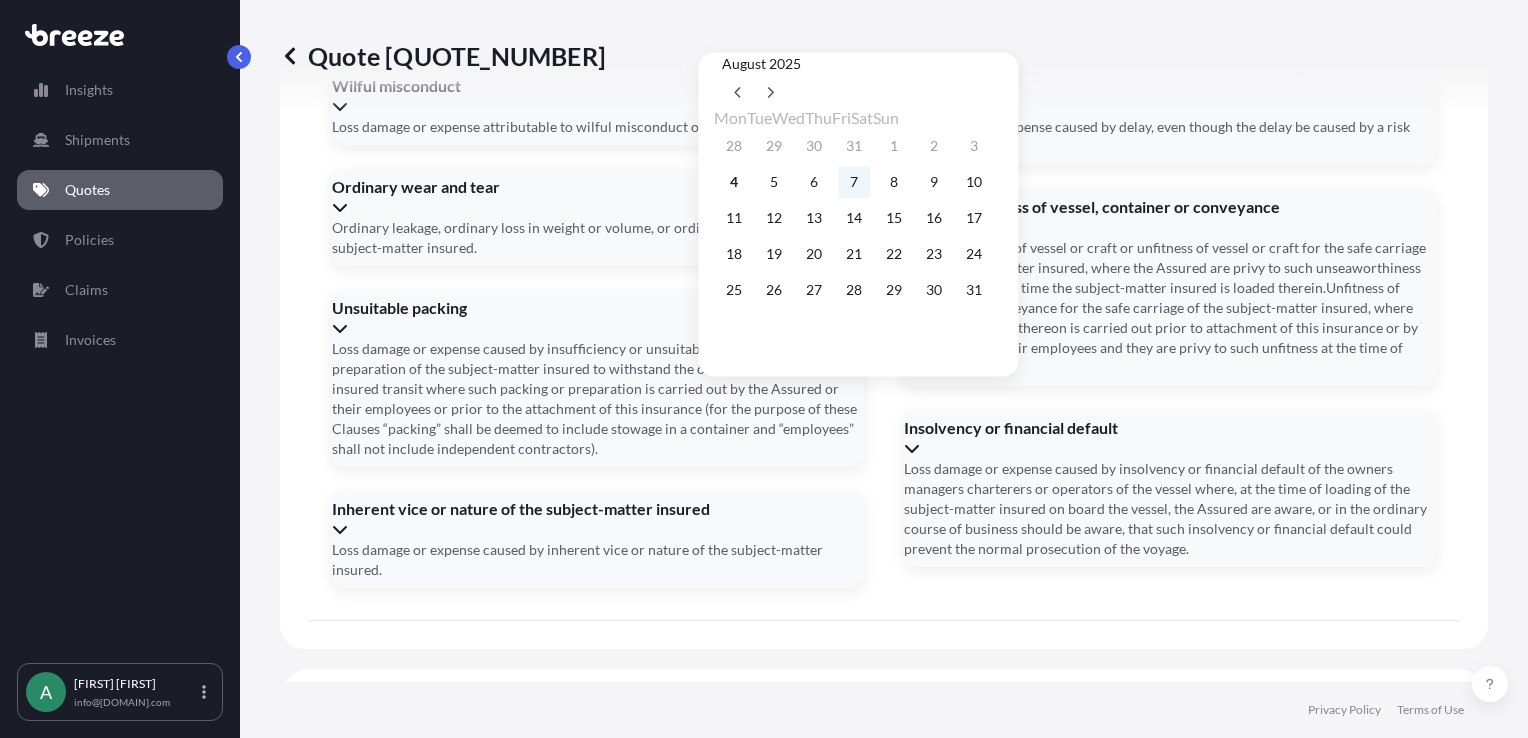 click on "7" at bounding box center [854, 182] 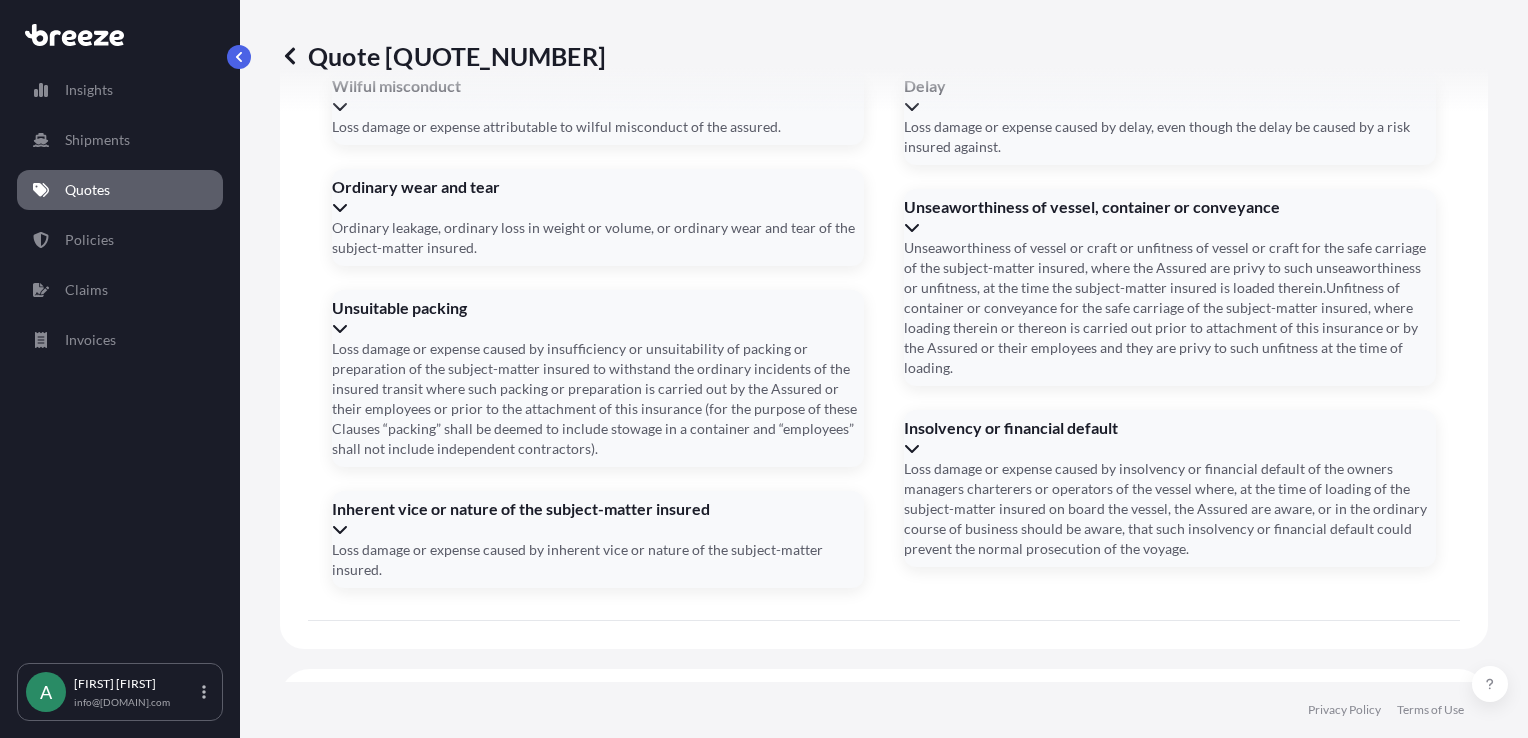 type on "07/08/2025" 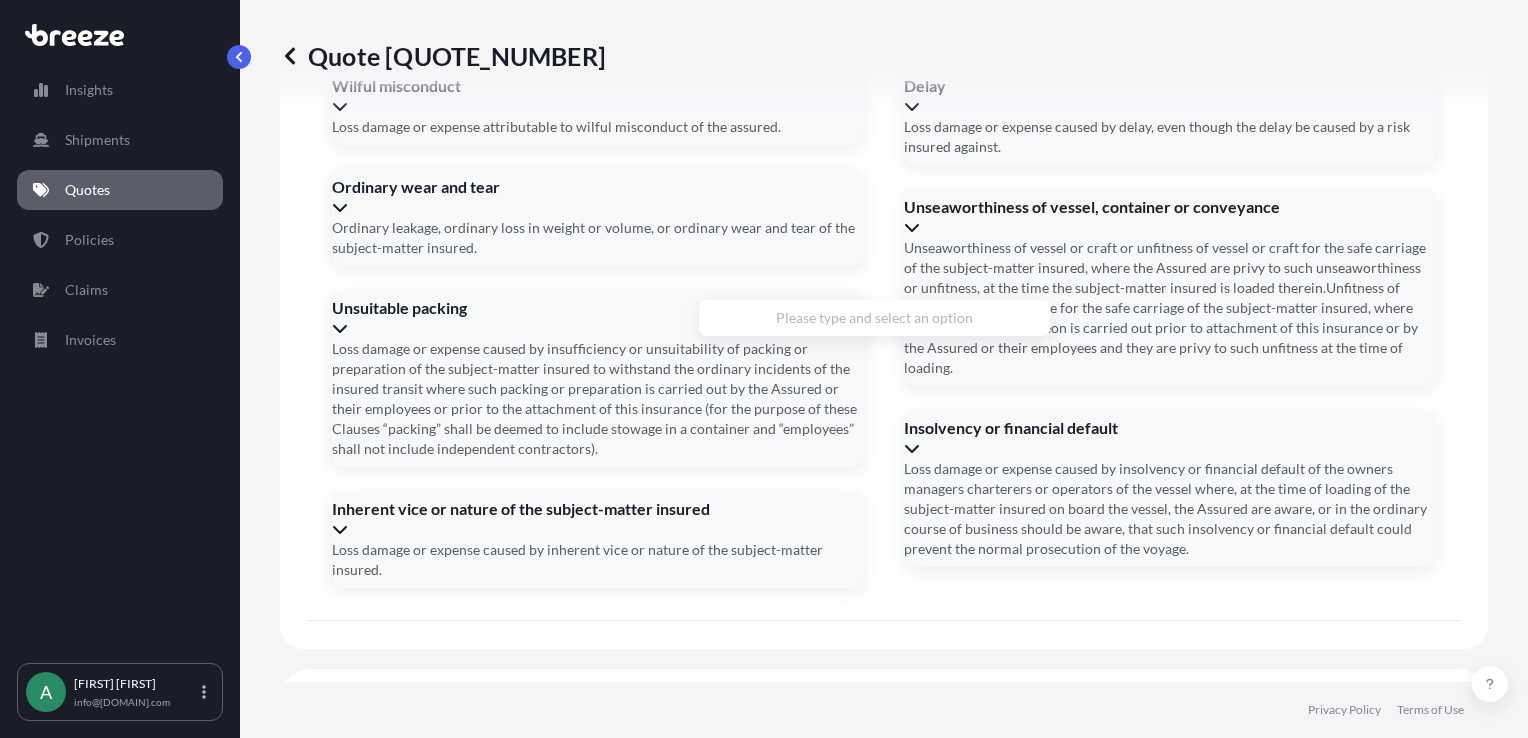 type on "s" 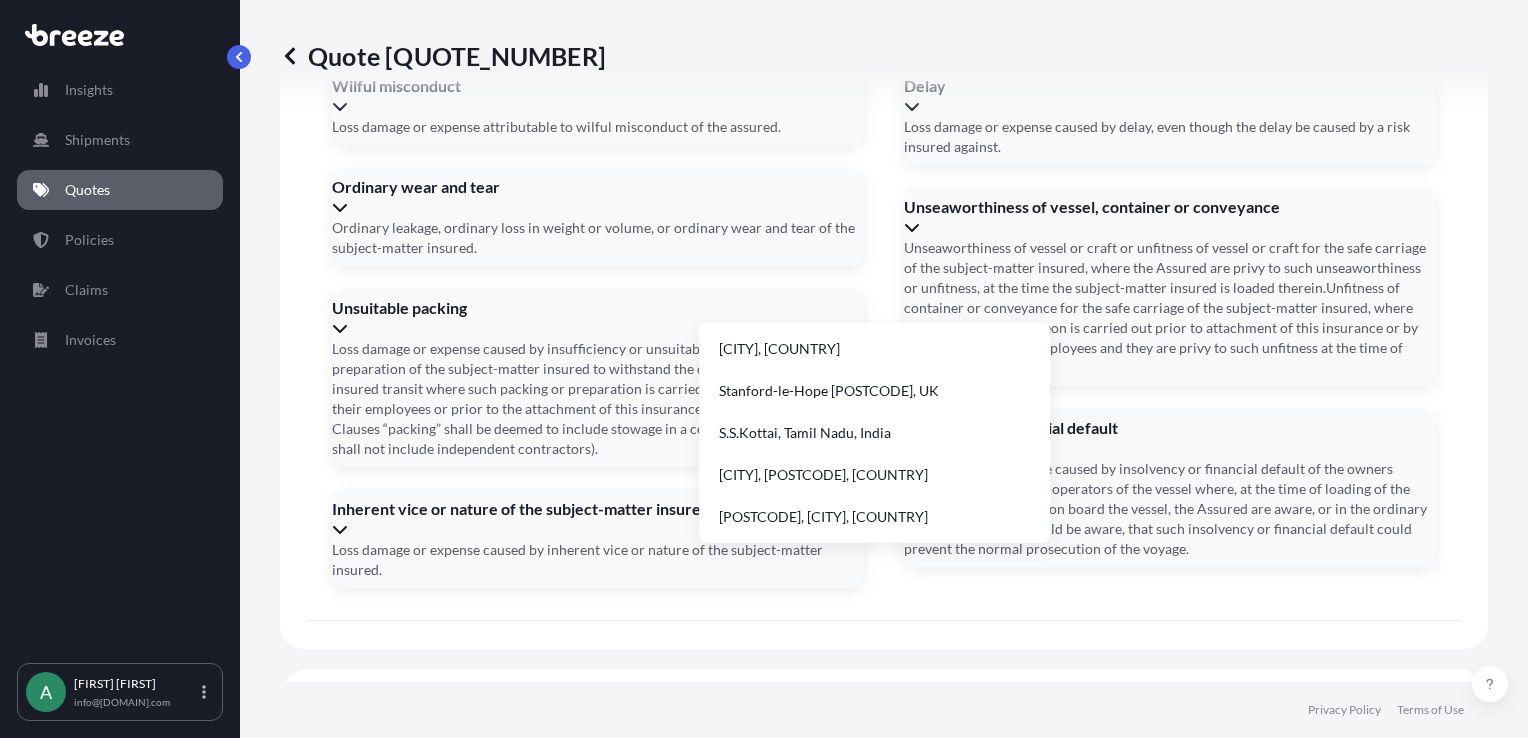 type on "s" 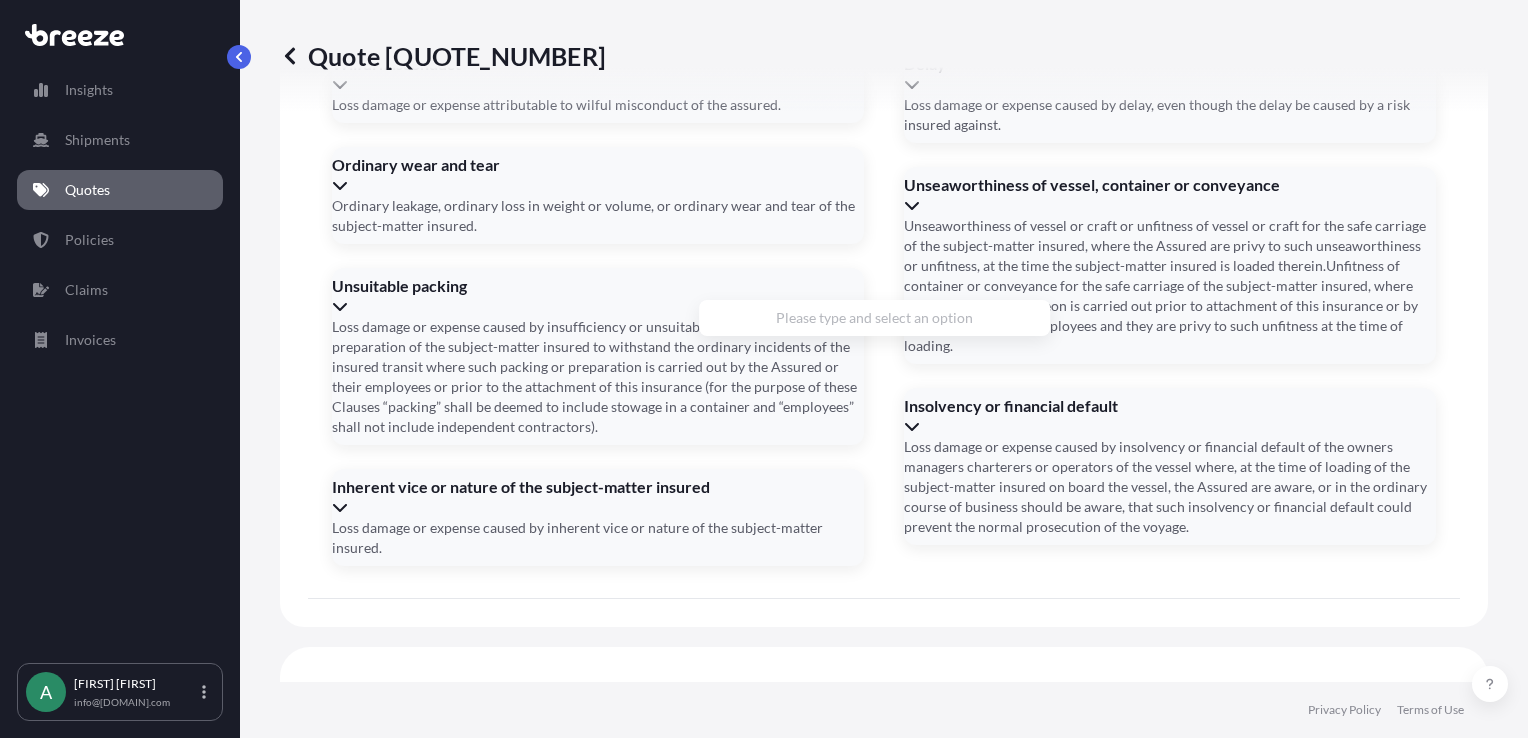 scroll, scrollTop: 2493, scrollLeft: 0, axis: vertical 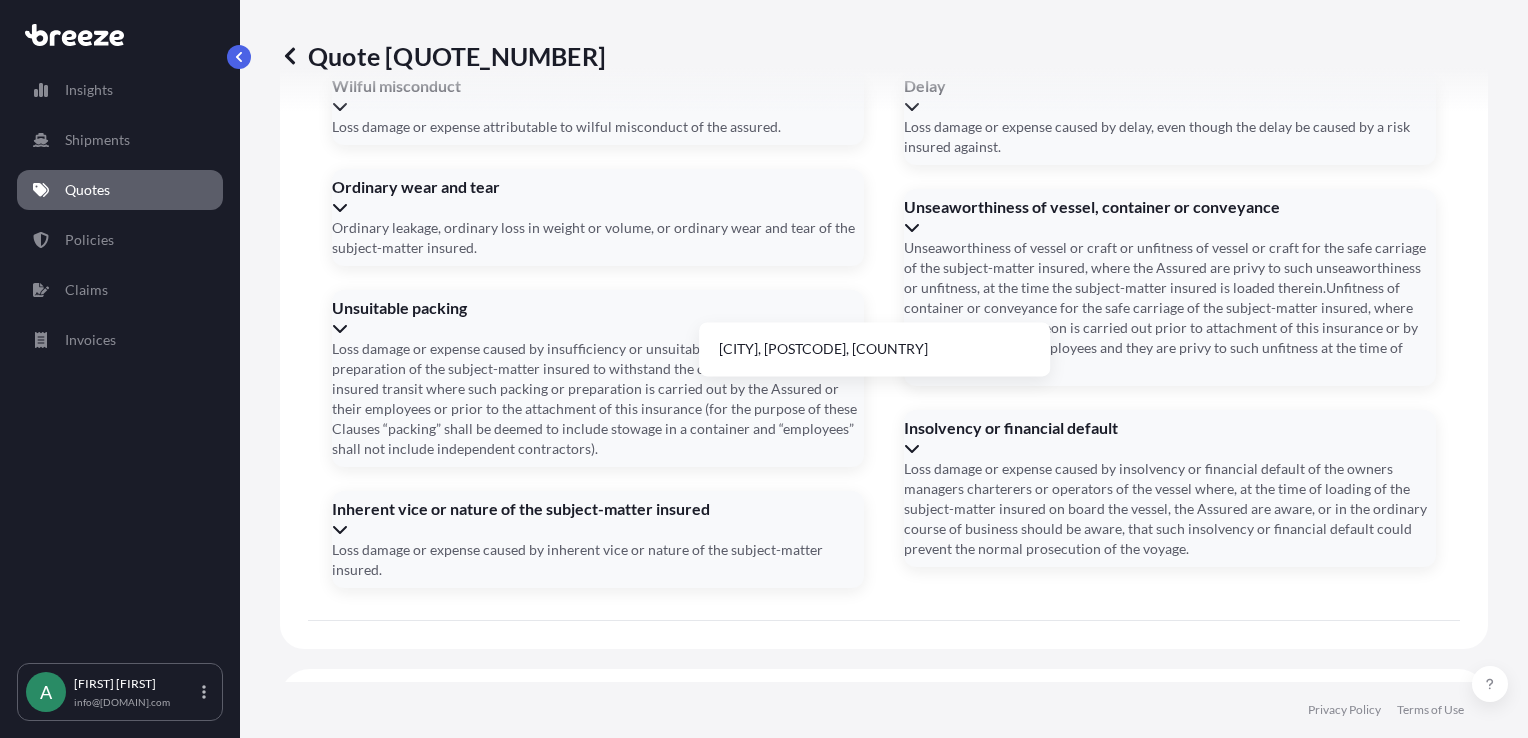 click on "cm13 3be" at bounding box center [882, 863] 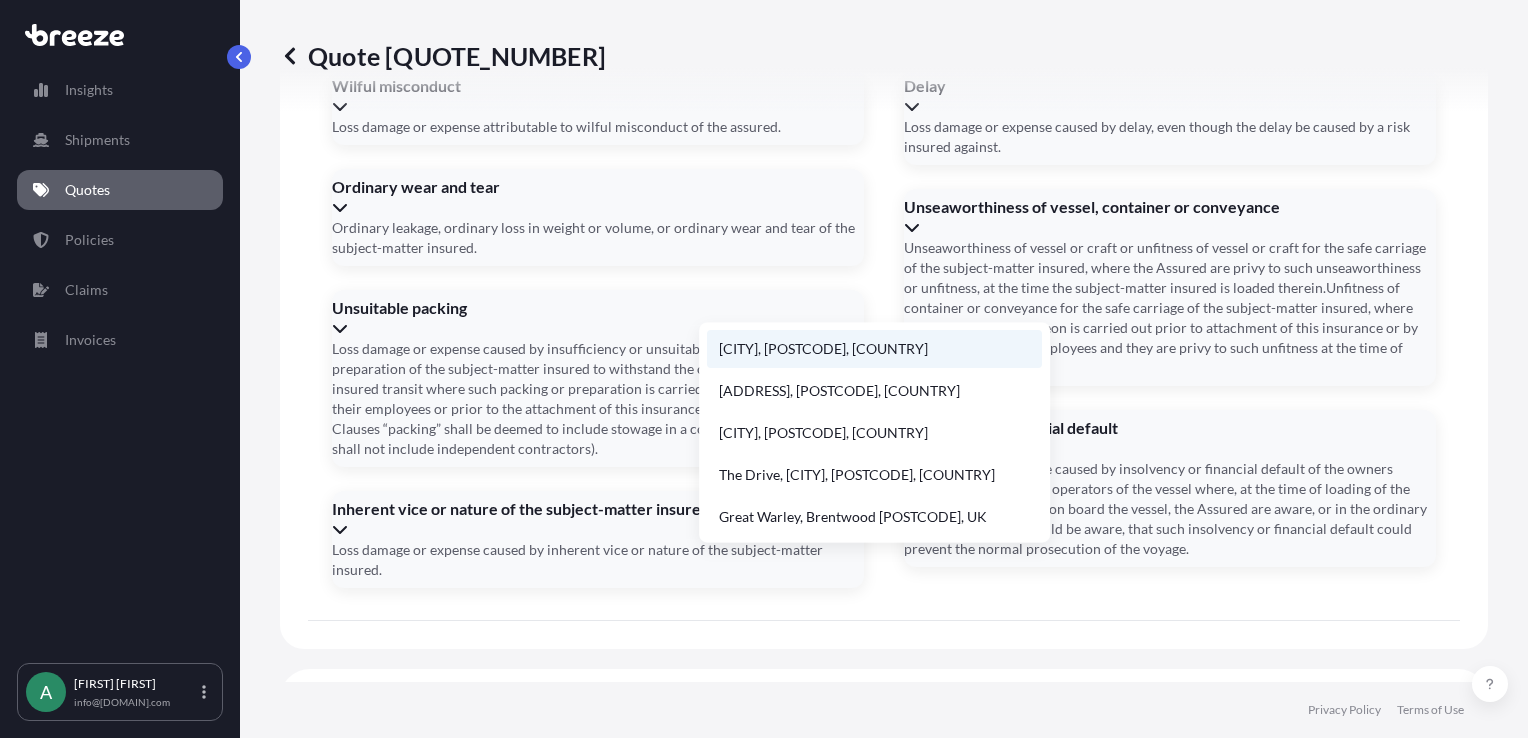 click on "[CITY], [POSTCODE], [COUNTRY]" at bounding box center [874, 349] 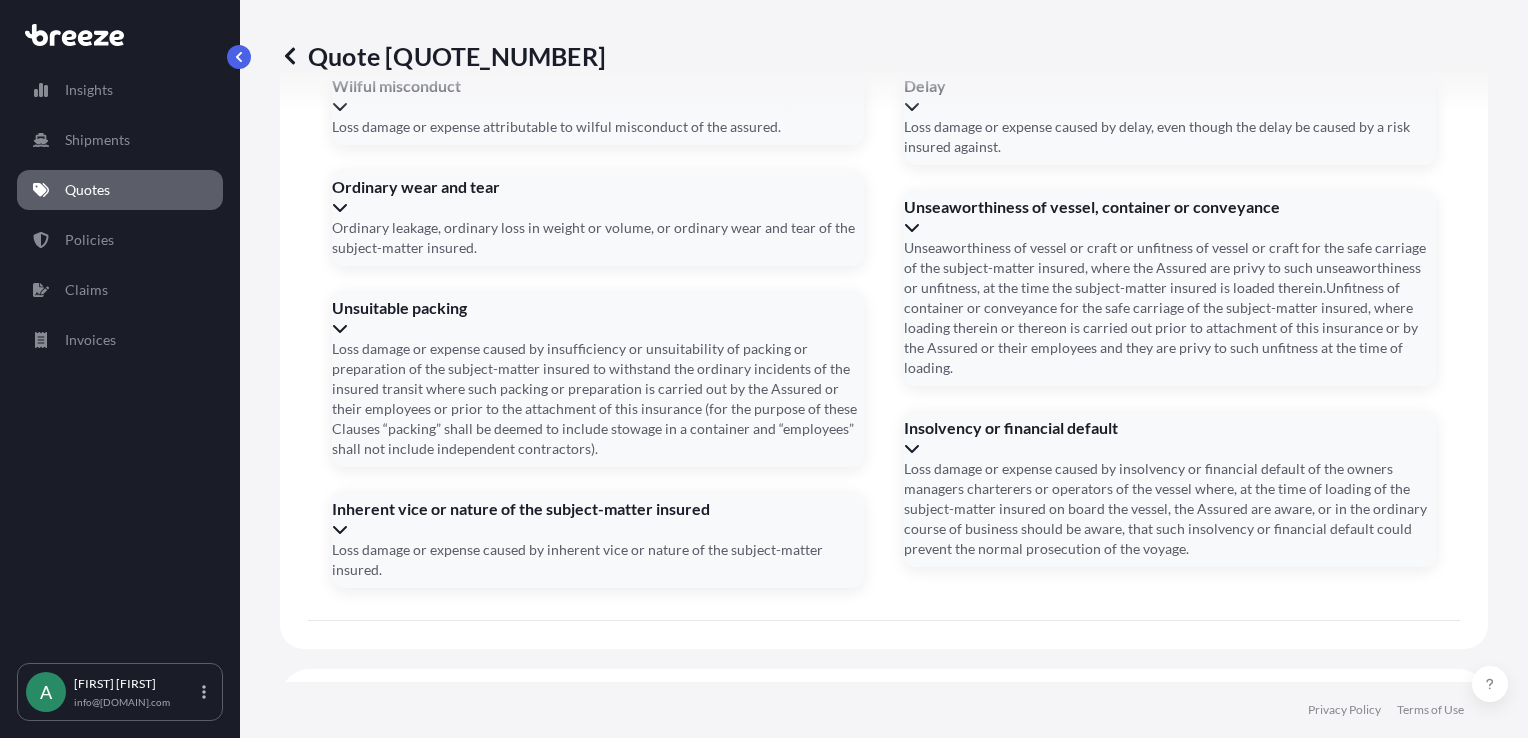 type on "[CITY], [CITY], [POSTCODE], [COUNTRY]" 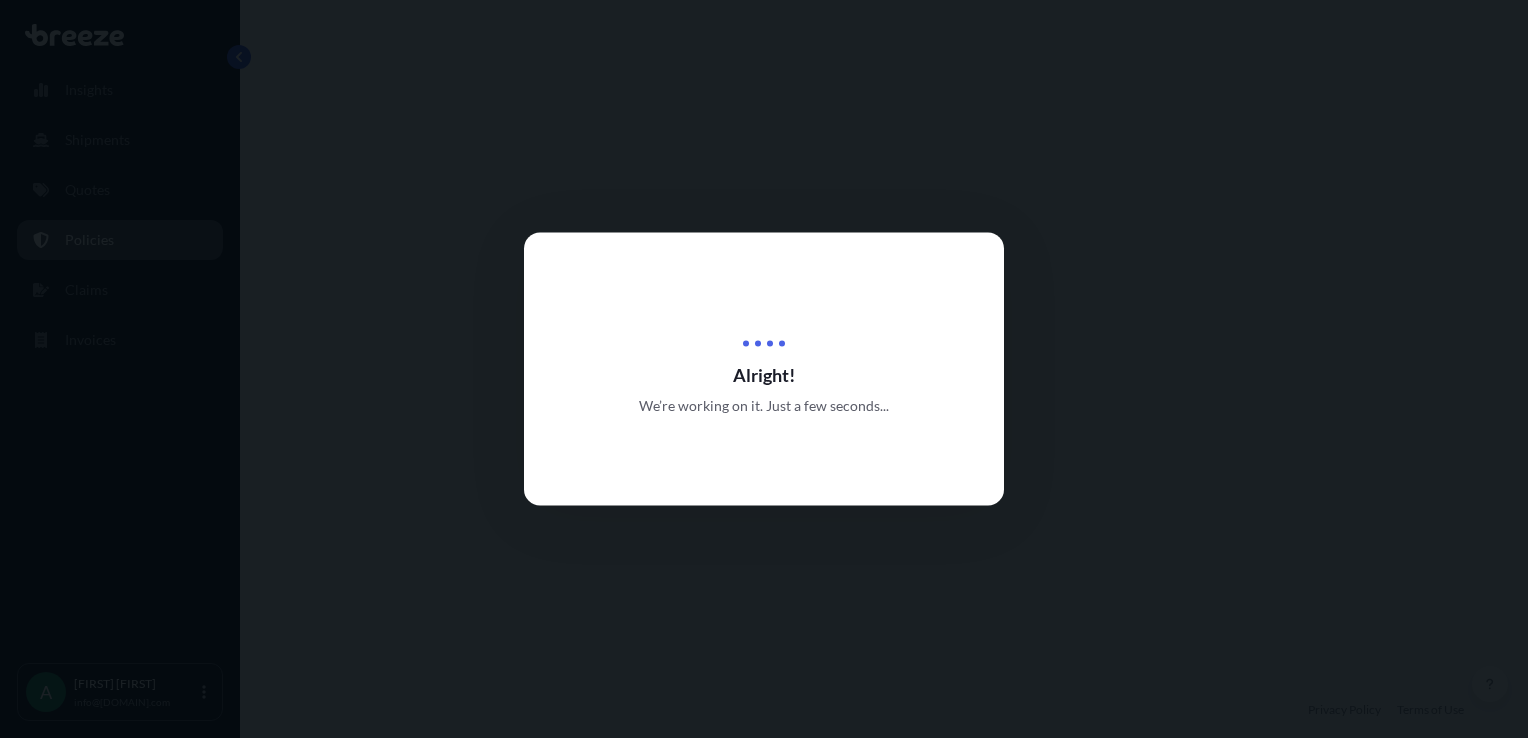 scroll, scrollTop: 0, scrollLeft: 0, axis: both 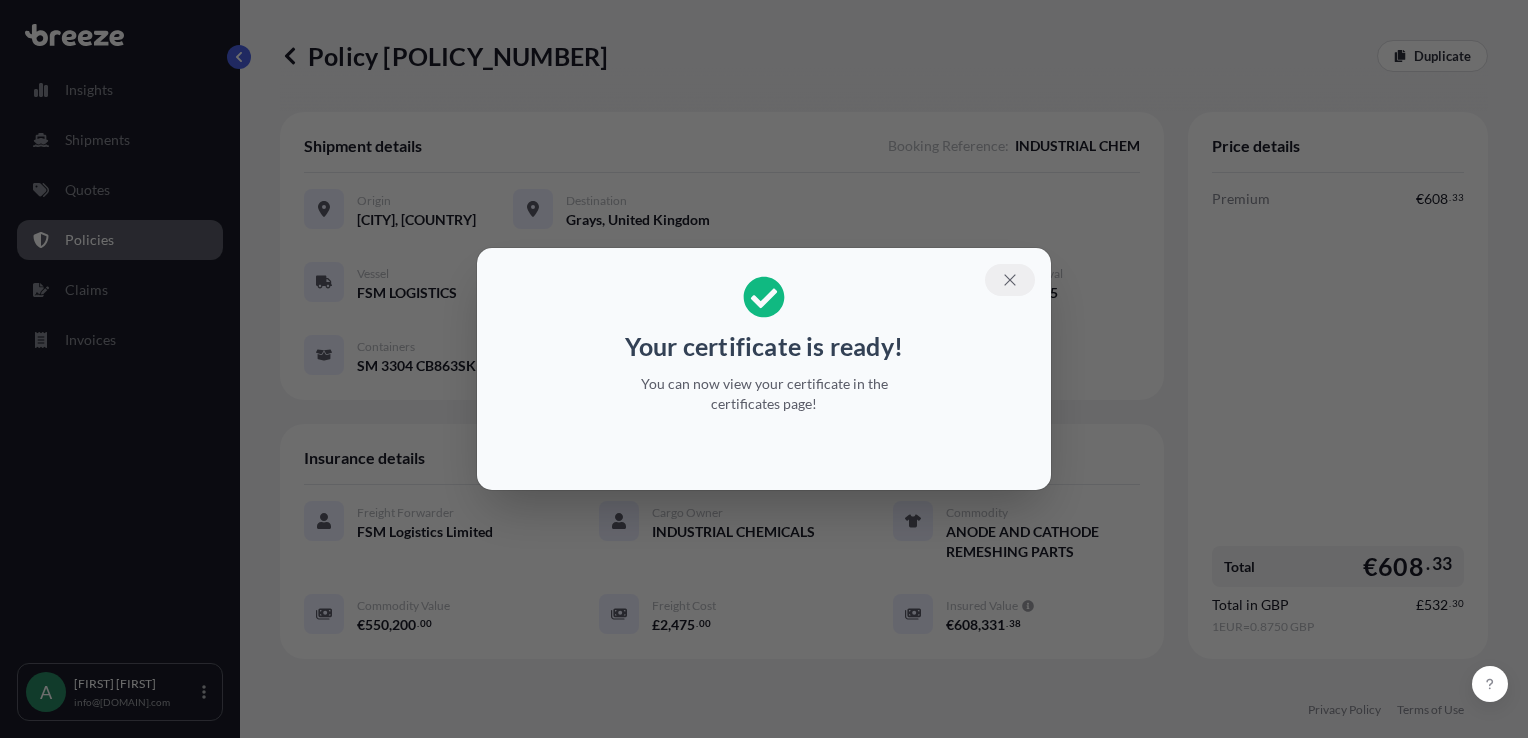 click 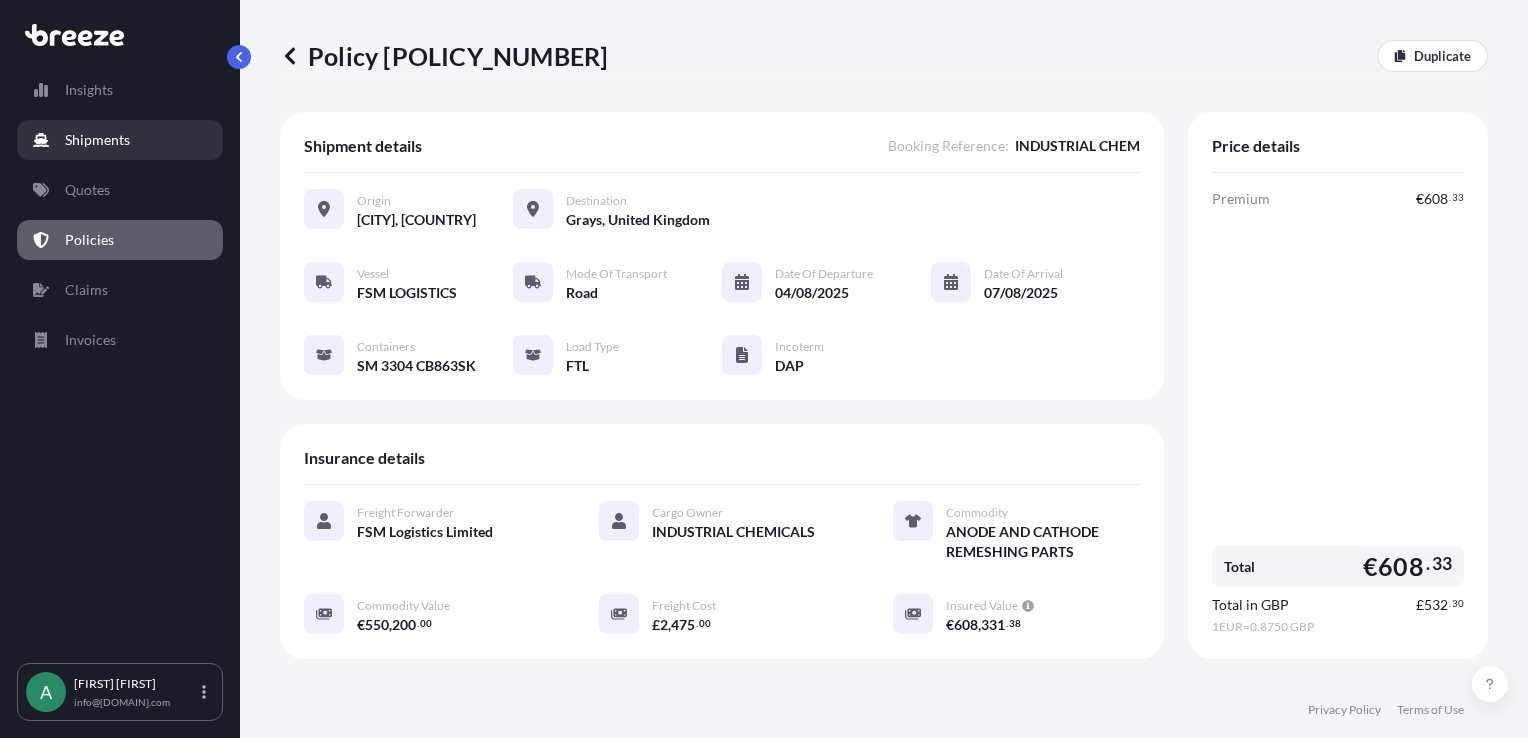 click on "Shipments" at bounding box center [97, 140] 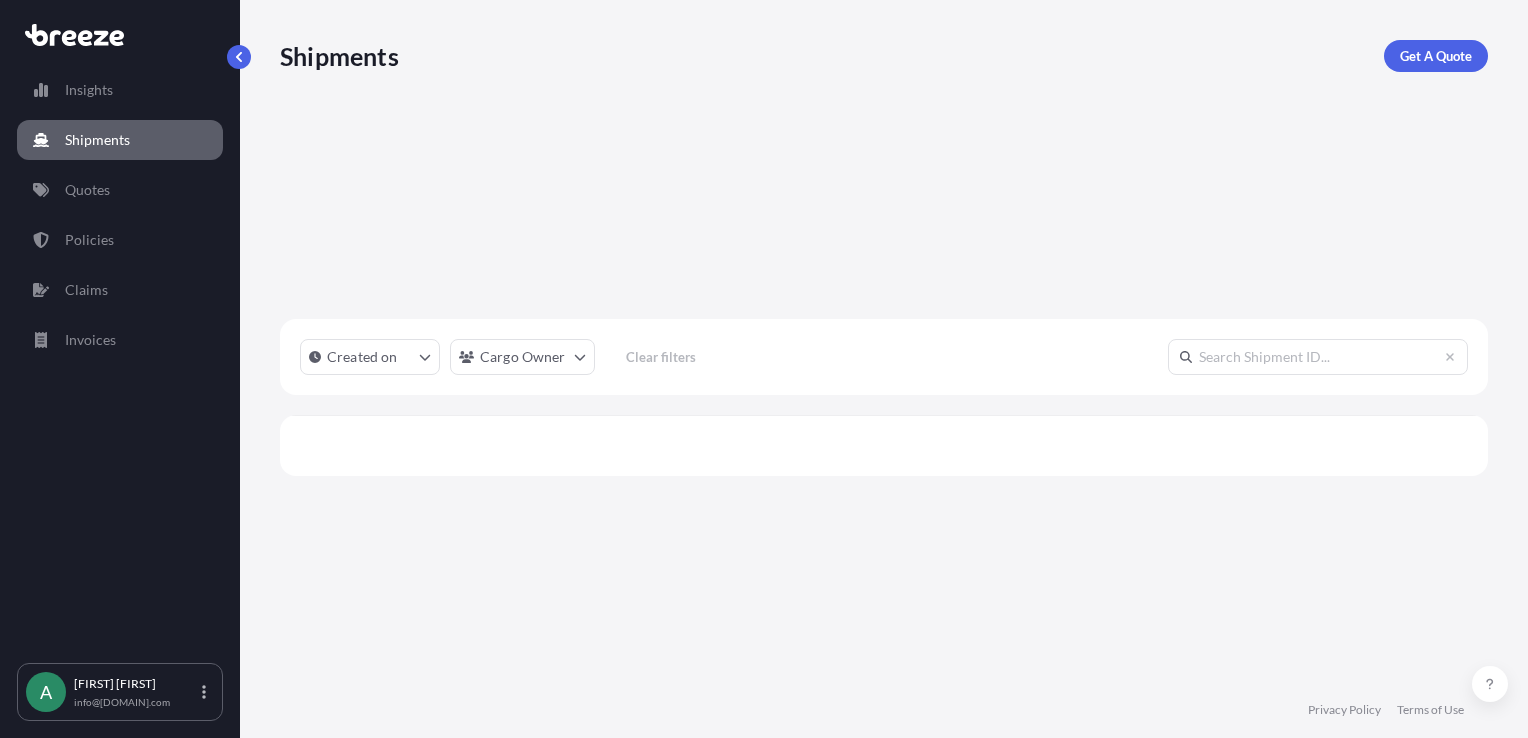 scroll, scrollTop: 16, scrollLeft: 16, axis: both 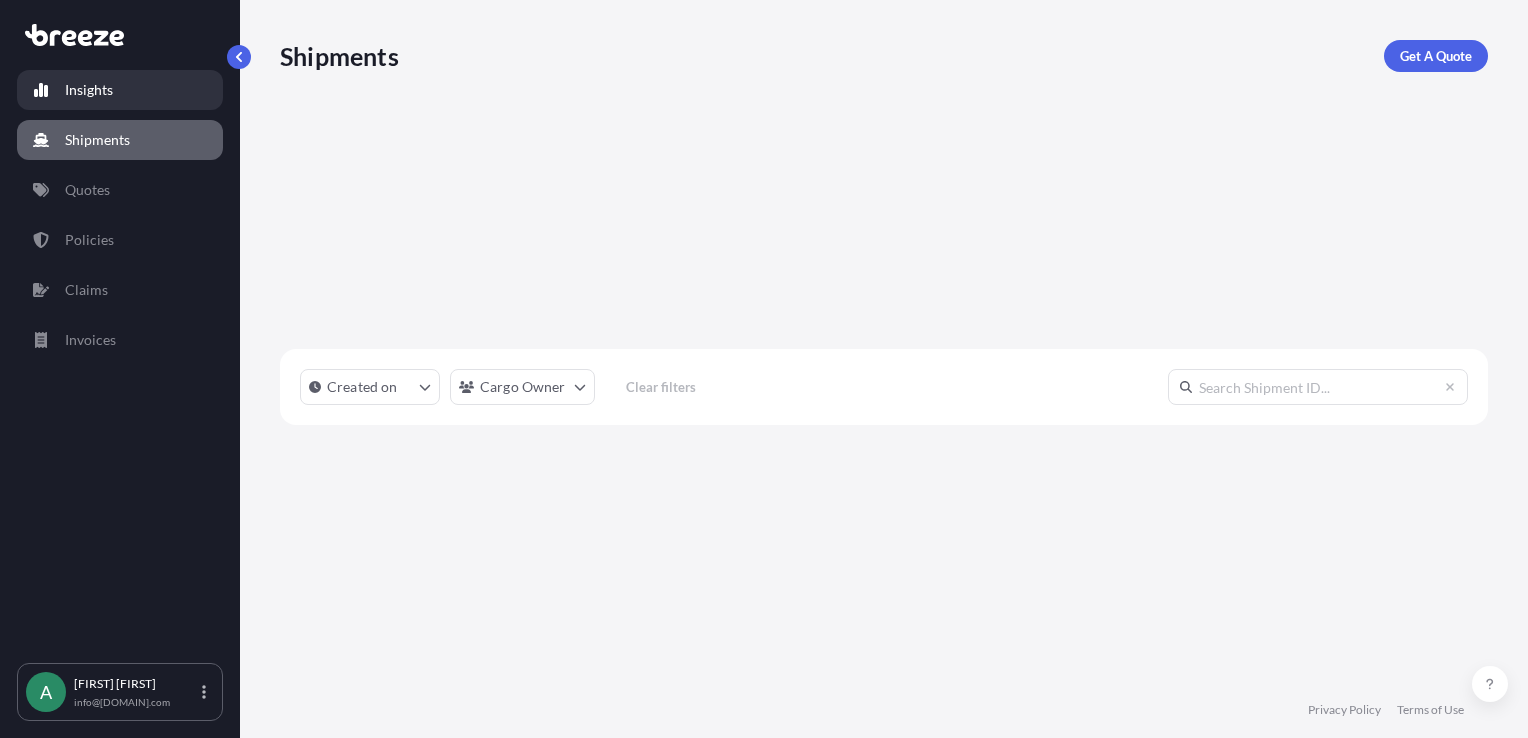 click on "Insights" at bounding box center [89, 90] 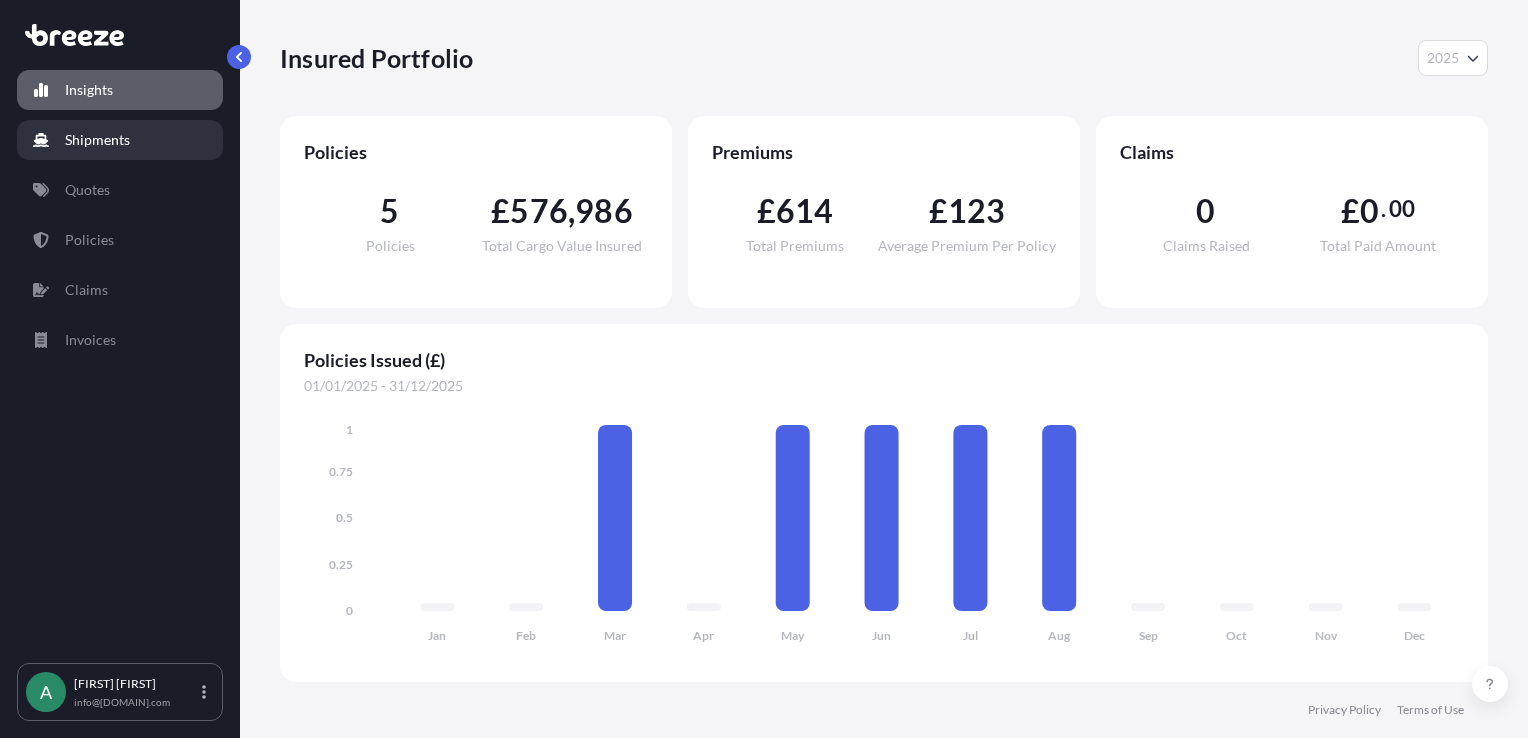 click on "Shipments" at bounding box center (120, 140) 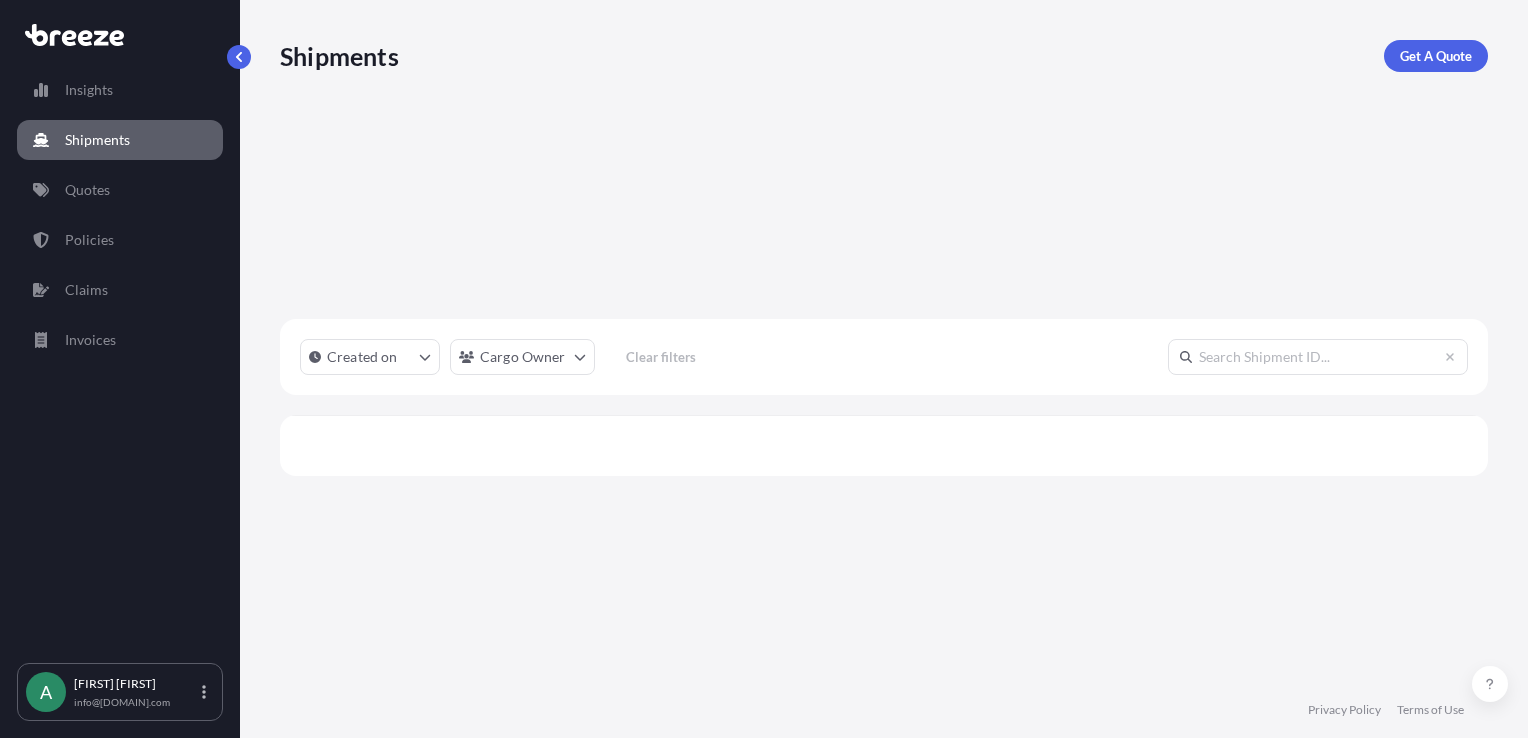 scroll, scrollTop: 16, scrollLeft: 16, axis: both 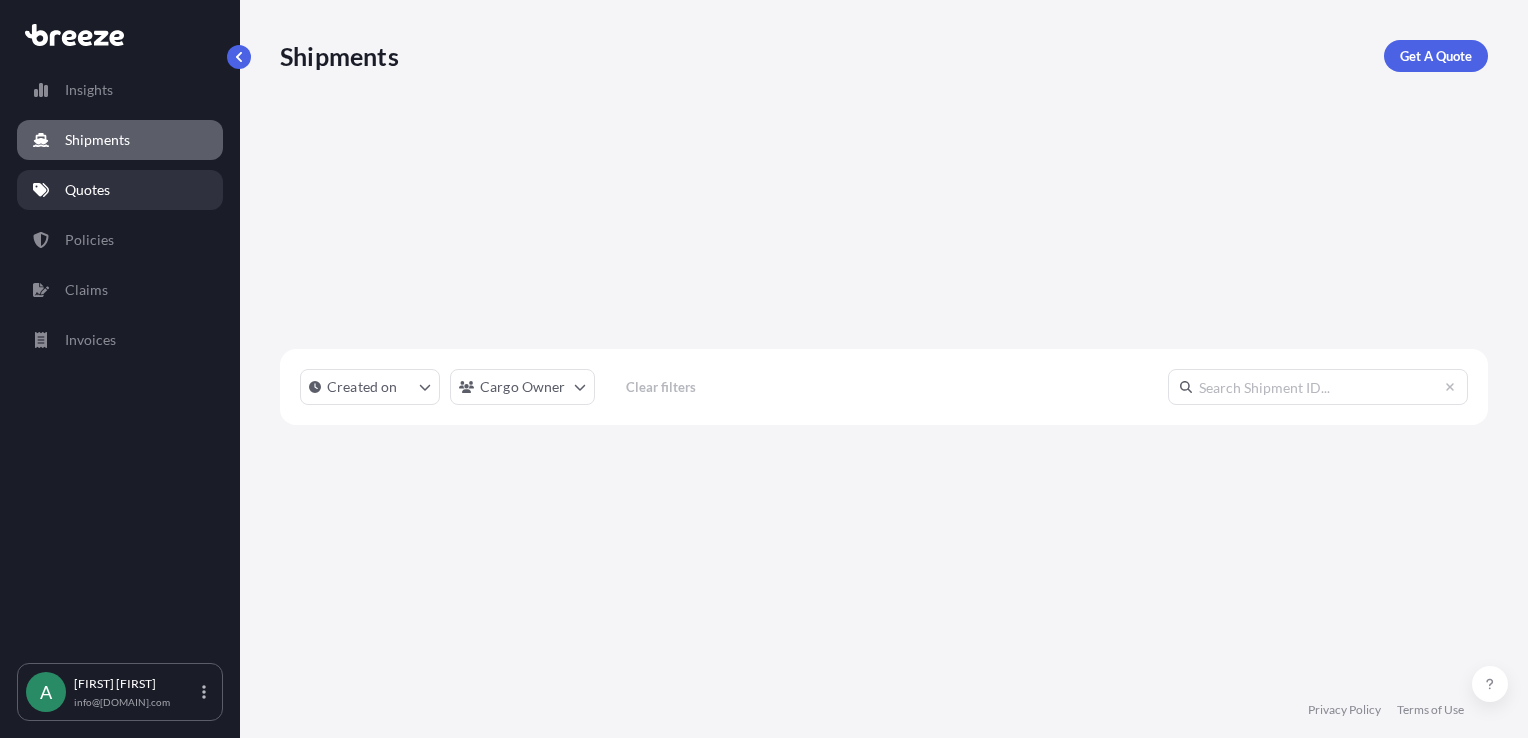 click on "Quotes" at bounding box center [87, 190] 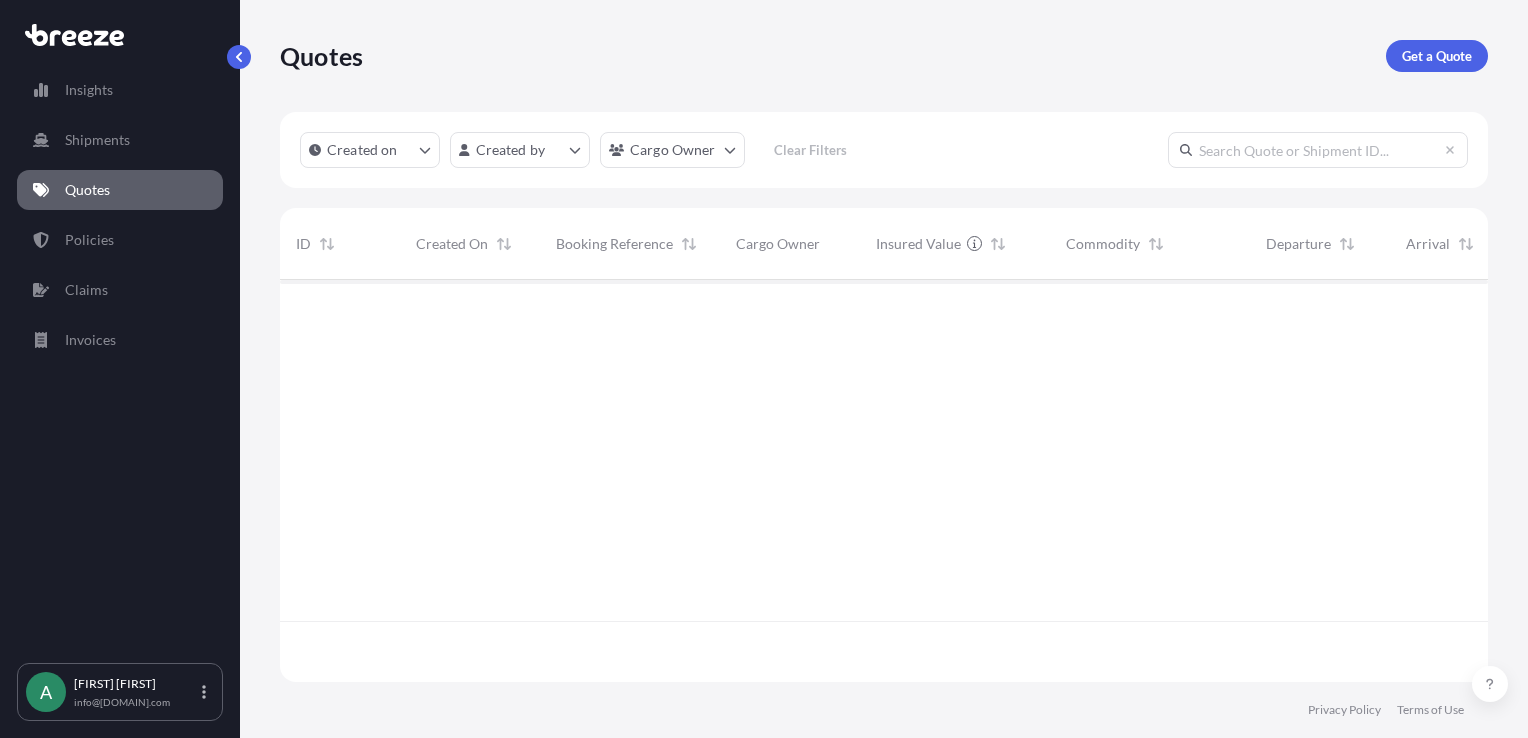 scroll, scrollTop: 16, scrollLeft: 16, axis: both 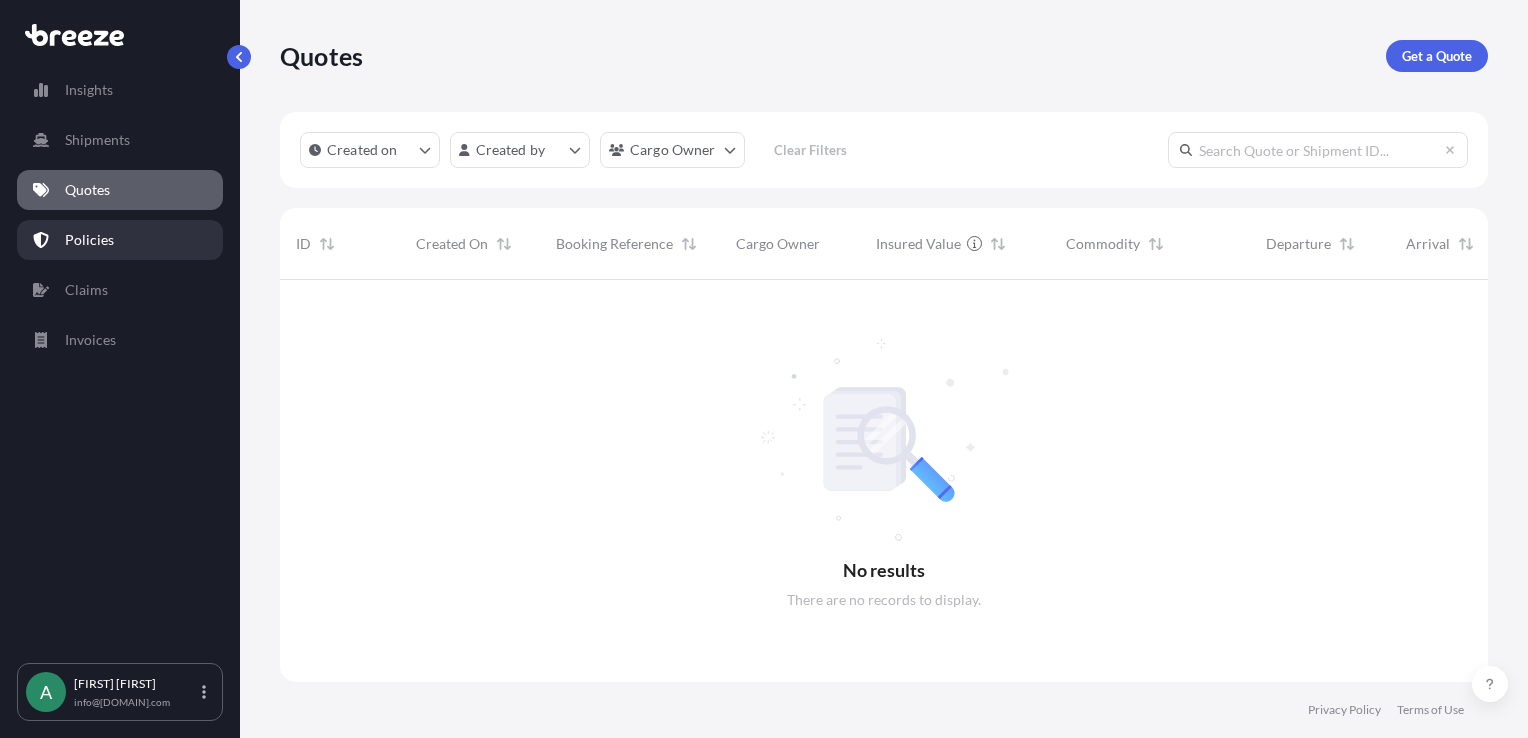 click on "Policies" at bounding box center (120, 240) 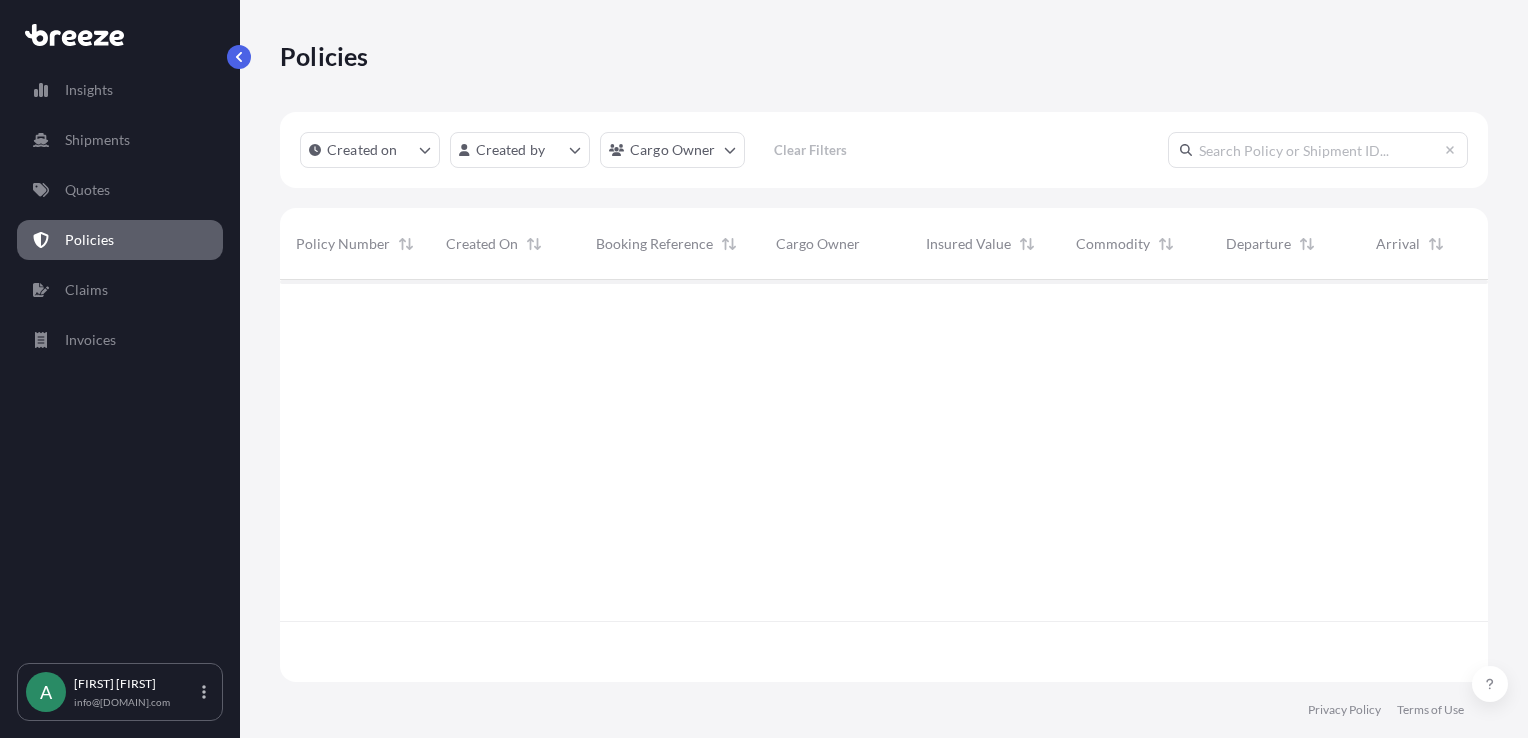 scroll, scrollTop: 16, scrollLeft: 16, axis: both 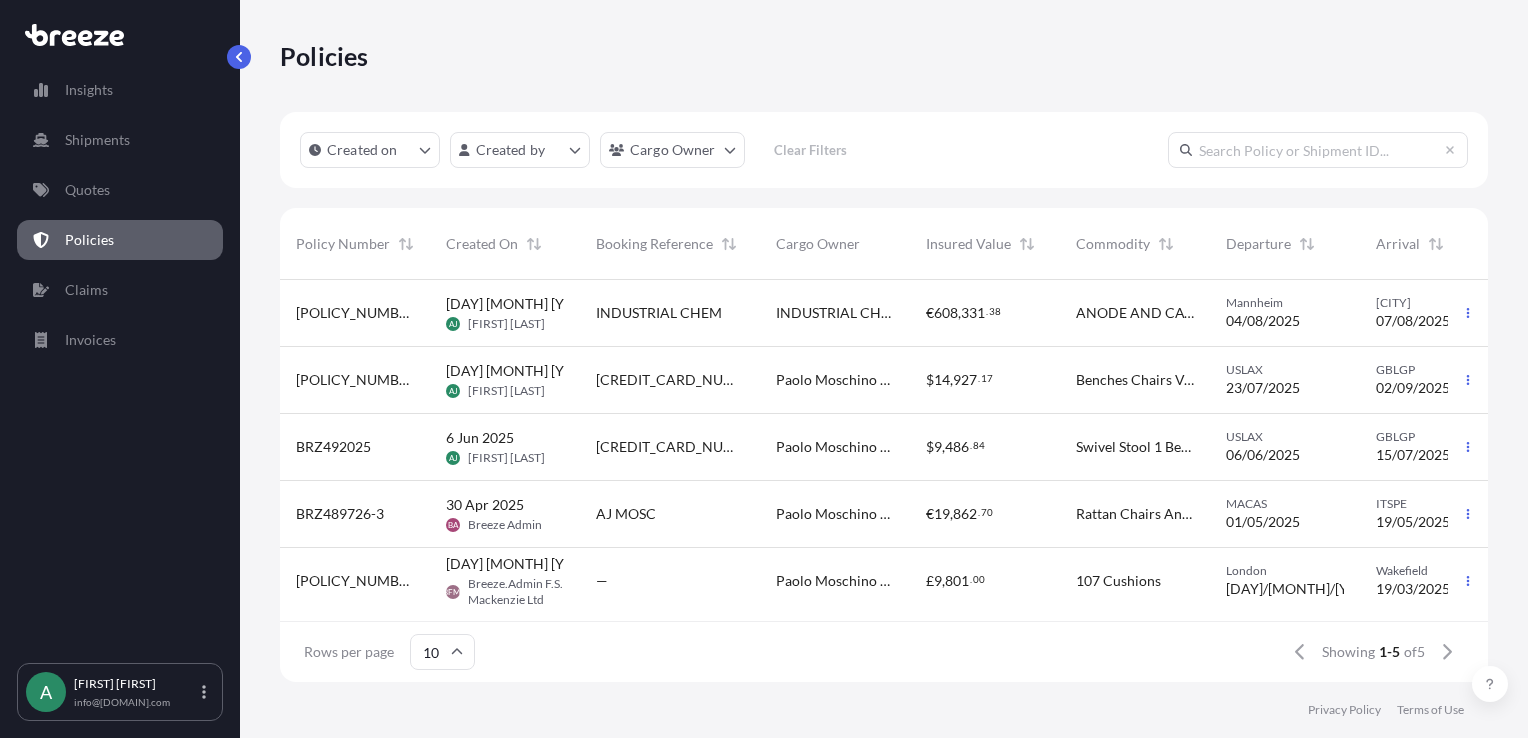 click on "[POLICY_NUMBER]" at bounding box center (355, 313) 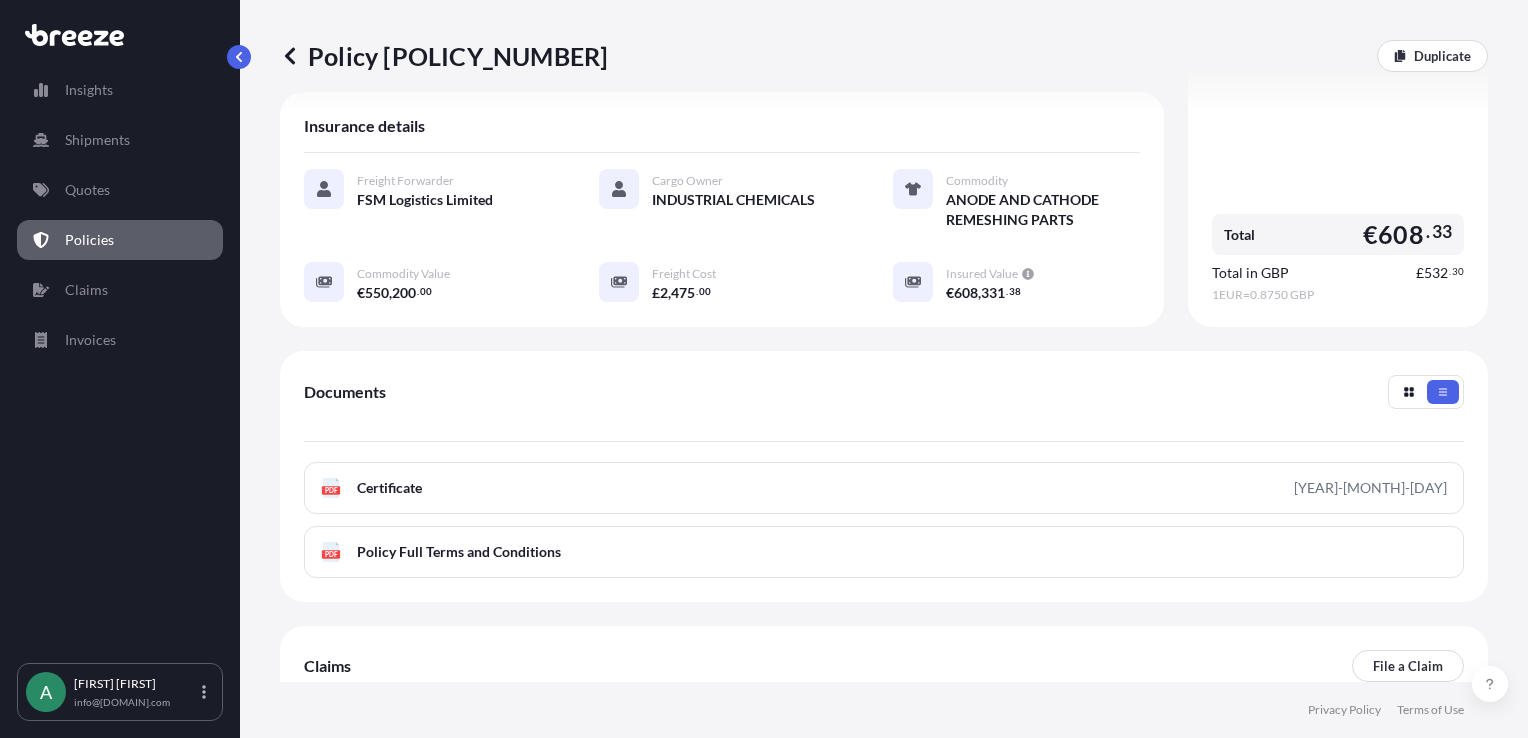 scroll, scrollTop: 411, scrollLeft: 0, axis: vertical 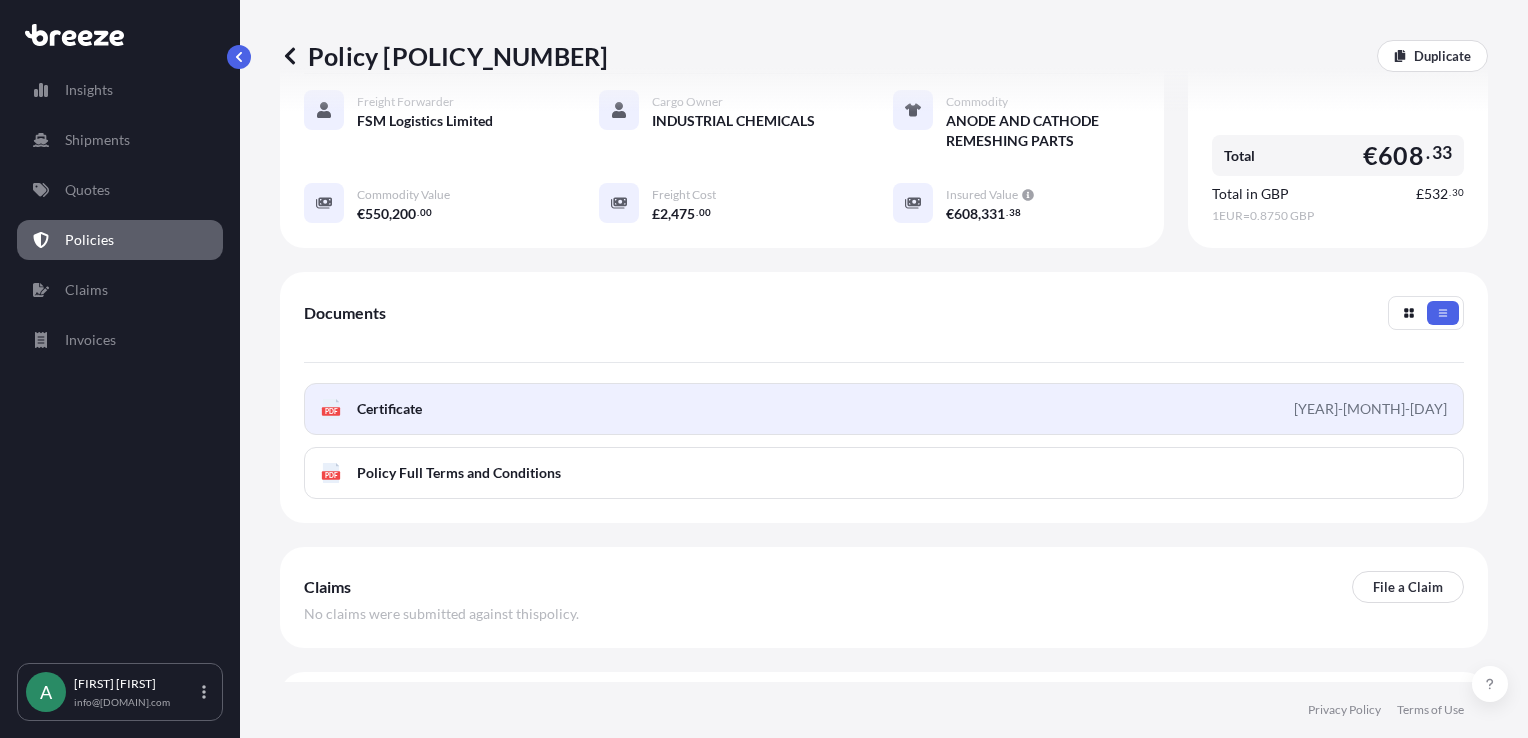 click on "Certificate" at bounding box center [389, 409] 